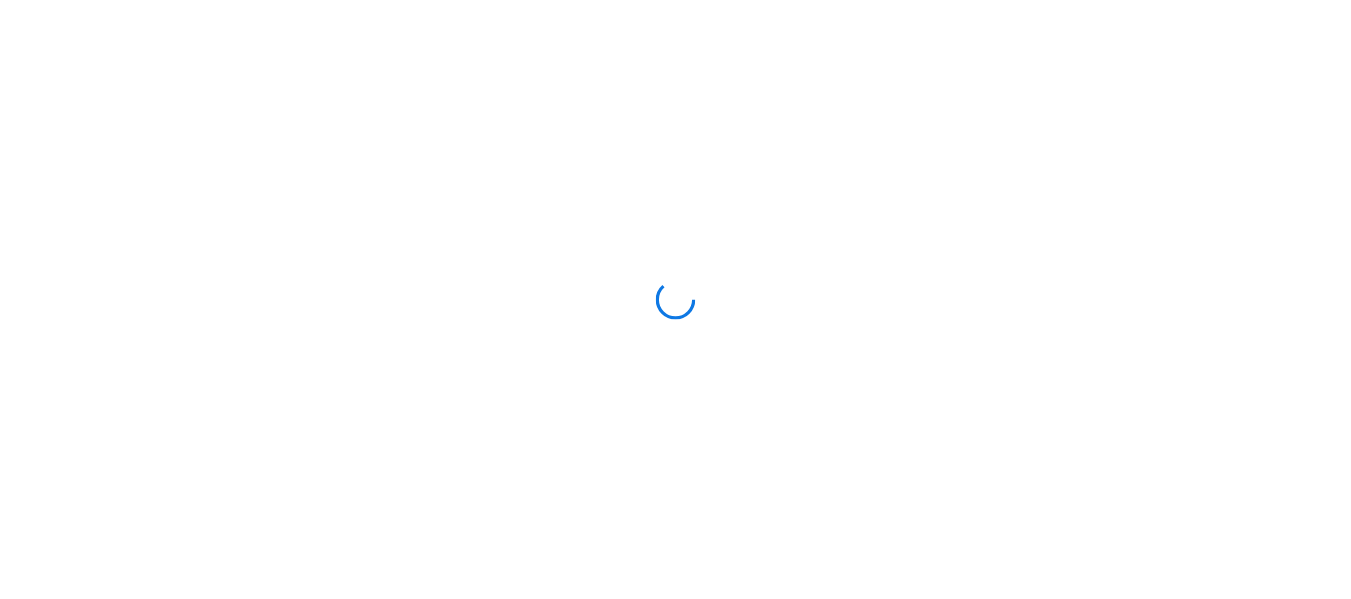 scroll, scrollTop: 0, scrollLeft: 0, axis: both 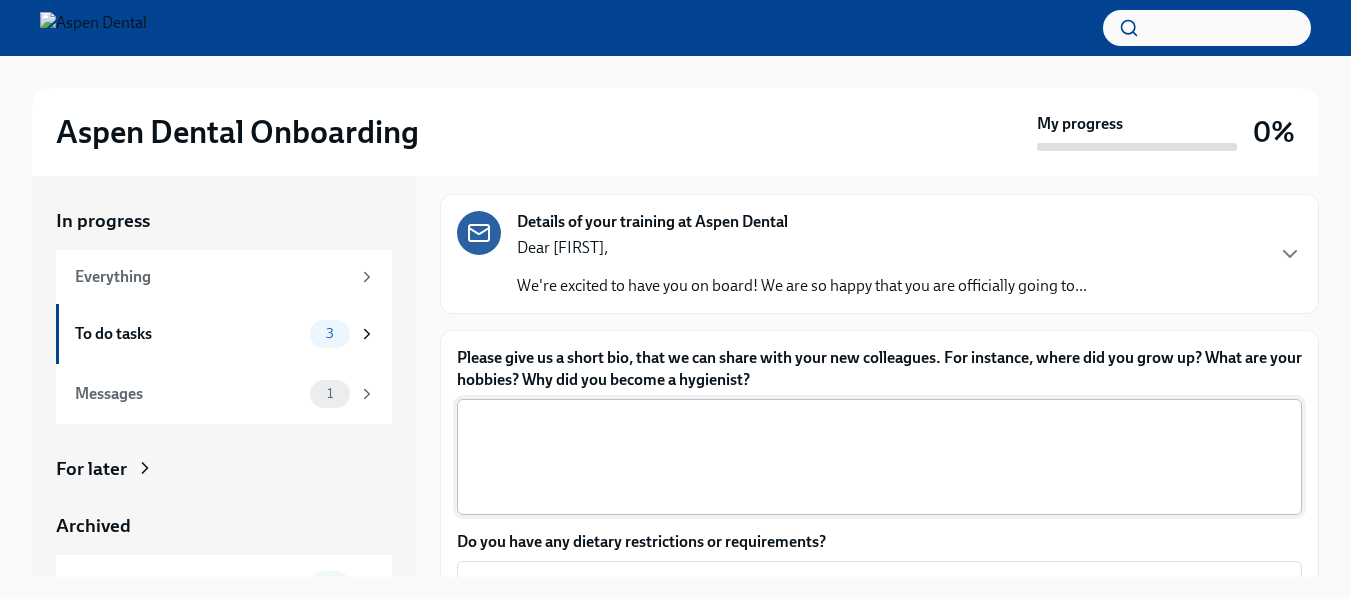 click on "Please give us a short bio, that we can share with your new colleagues. For instance, where did you grow up? What are your hobbies? Why did you become a hygienist?" at bounding box center [879, 457] 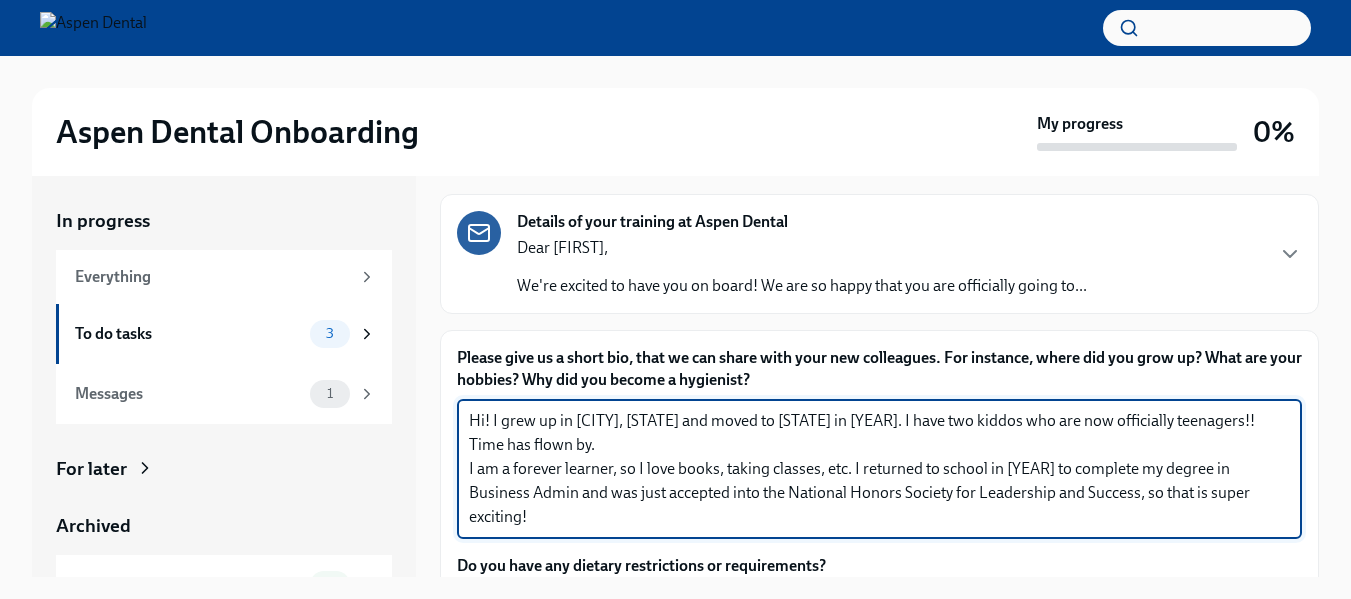 click on "Hi! I grew up in [CITY], [STATE] and moved to [STATE] in [YEAR]. I have two kiddos who are now officially teenagers!! Time has flown by.
I am a forever learner, so I love books, taking classes, etc. I returned to school in [YEAR] to complete my degree in Business Admin and was just accepted into the National Honors Society for Leadership and Success, so that is super exciting!" at bounding box center [879, 469] 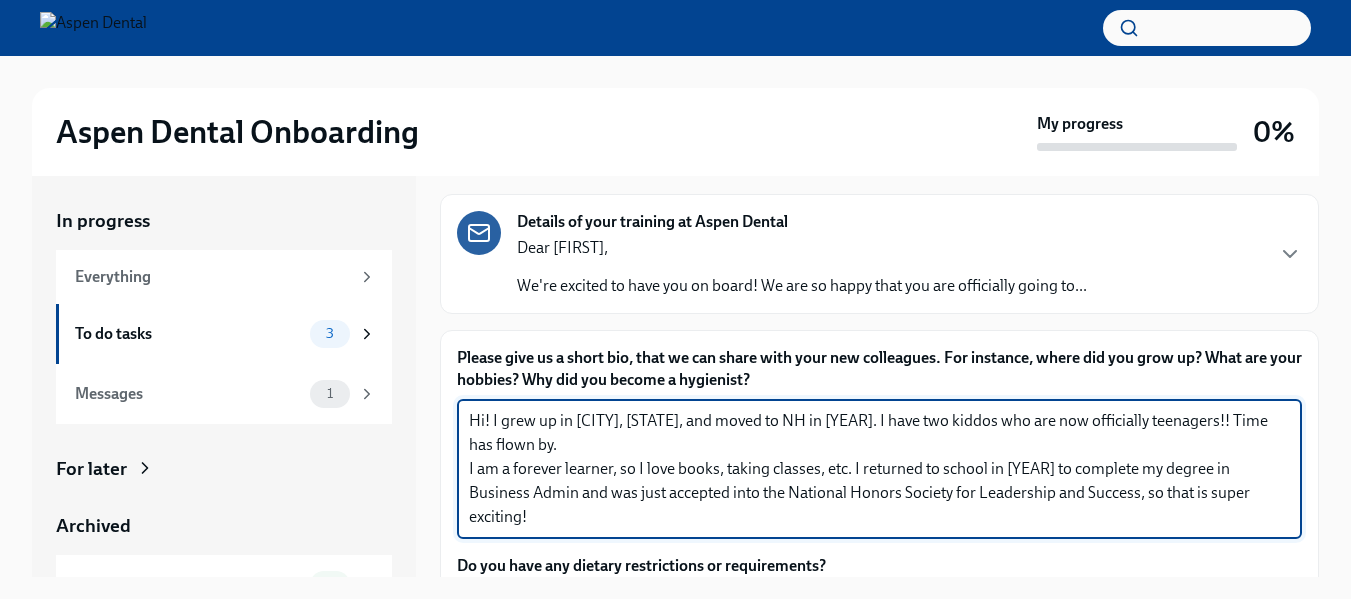 click on "Hi! I grew up in [CITY], [STATE], and moved to NH in [YEAR]. I have two kiddos who are now officially teenagers!! Time has flown by.
I am a forever learner, so I love books, taking classes, etc. I returned to school in [YEAR] to complete my degree in Business Admin and was just accepted into the National Honors Society for Leadership and Success, so that is super exciting!" at bounding box center [879, 469] 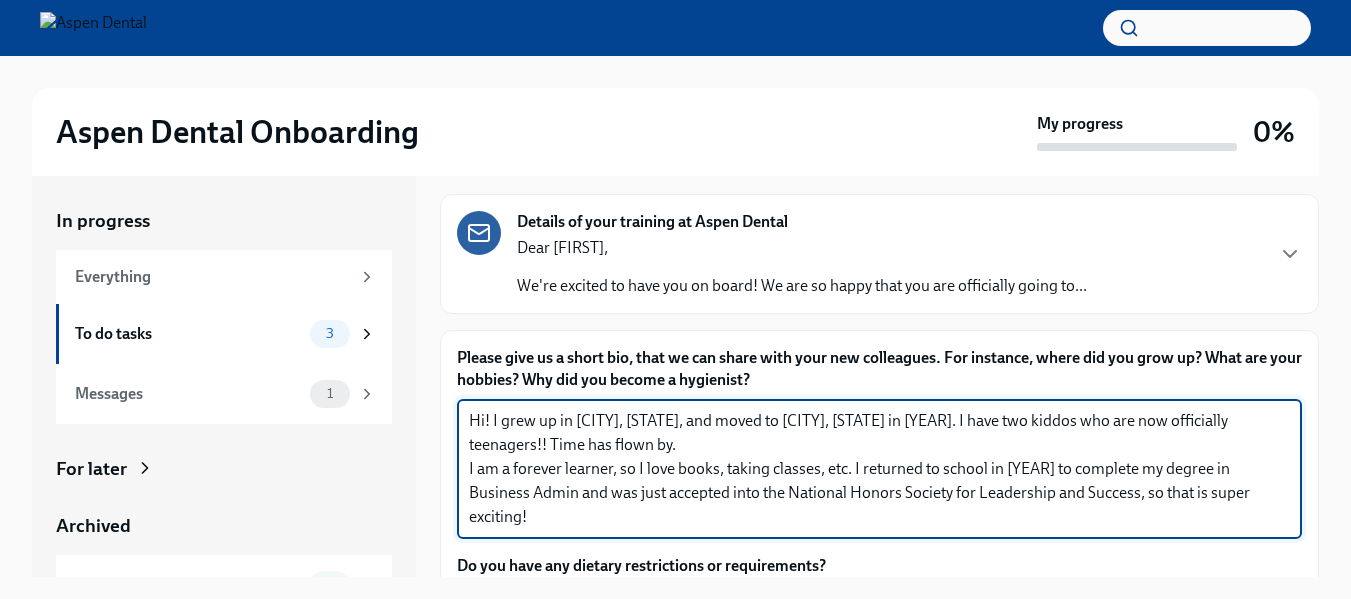 click on "Hi! I grew up in [CITY], [STATE], and moved to [CITY], [STATE] in [YEAR]. I have two kiddos who are now officially teenagers!! Time has flown by.
I am a forever learner, so I love books, taking classes, etc. I returned to school in [YEAR] to complete my degree in Business Admin and was just accepted into the National Honors Society for Leadership and Success, so that is super exciting!" at bounding box center [879, 469] 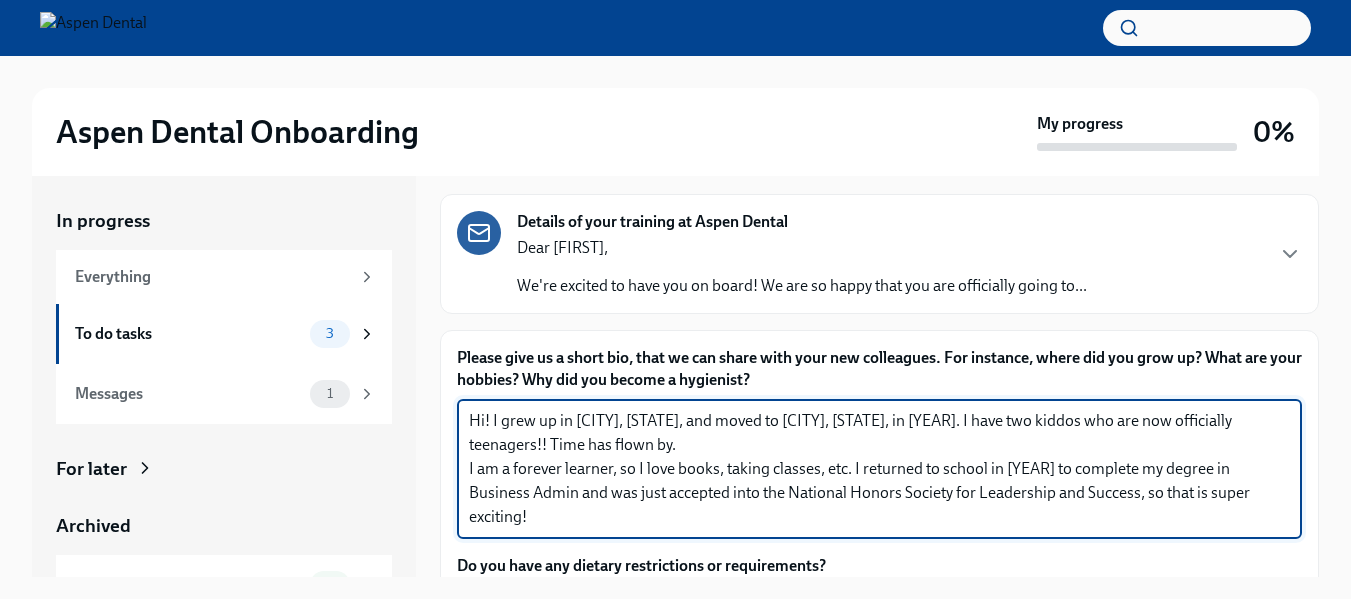 click on "Hi! I grew up in [CITY], [STATE], and moved to [CITY], [STATE], in [YEAR]. I have two kiddos who are now officially teenagers!! Time has flown by.
I am a forever learner, so I love books, taking classes, etc. I returned to school in [YEAR] to complete my degree in Business Admin and was just accepted into the National Honors Society for Leadership and Success, so that is super exciting!" at bounding box center [879, 469] 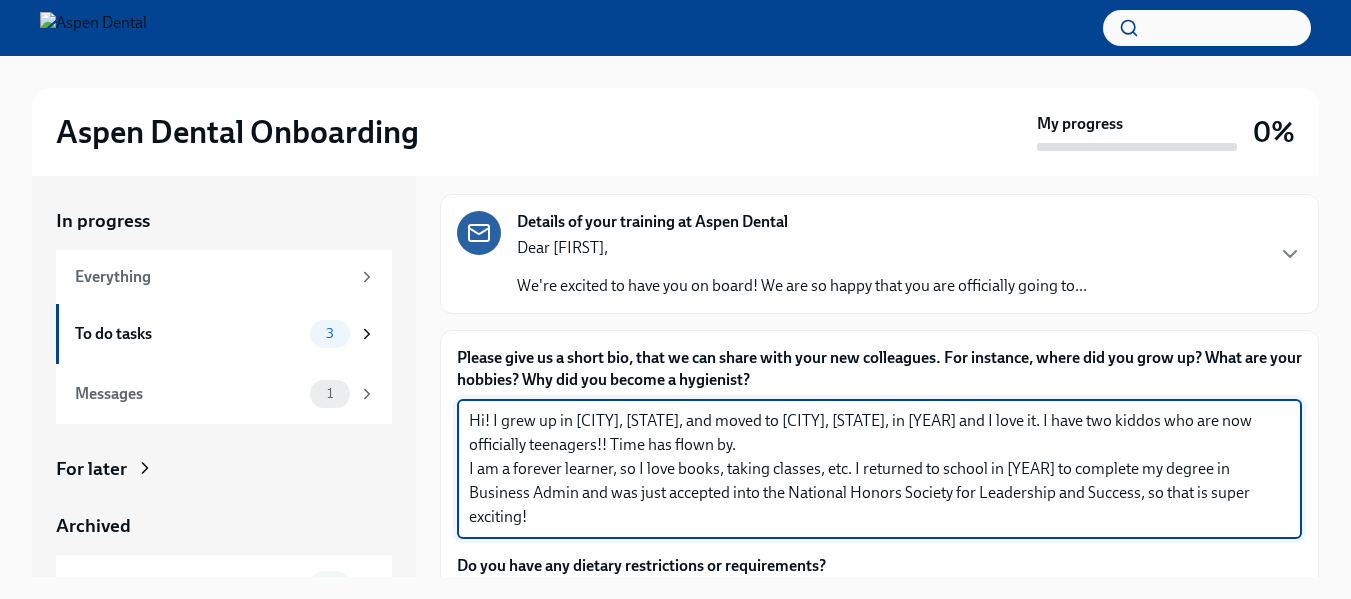 drag, startPoint x: 952, startPoint y: 423, endPoint x: 963, endPoint y: 421, distance: 11.18034 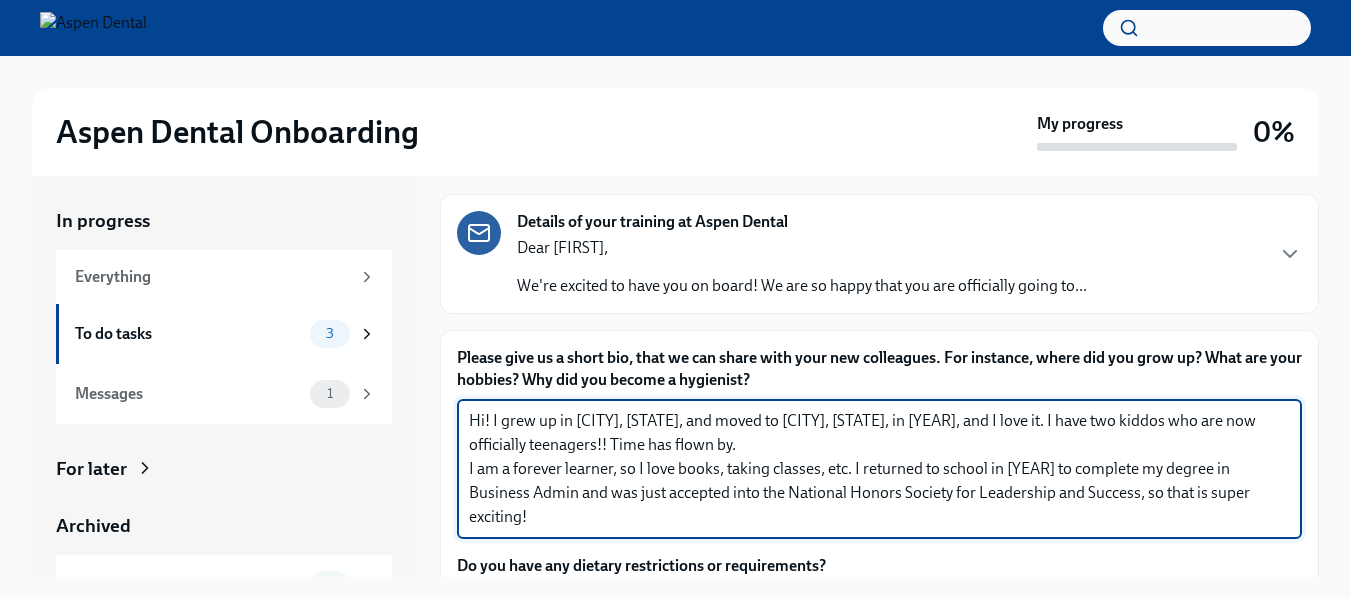 click on "Hi! I grew up in [CITY], [STATE], and moved to [CITY], [STATE], in [YEAR], and I love it. I have two kiddos who are now officially teenagers!! Time has flown by.
I am a forever learner, so I love books, taking classes, etc. I returned to school in [YEAR] to complete my degree in Business Admin and was just accepted into the National Honors Society for Leadership and Success, so that is super exciting!" at bounding box center [879, 469] 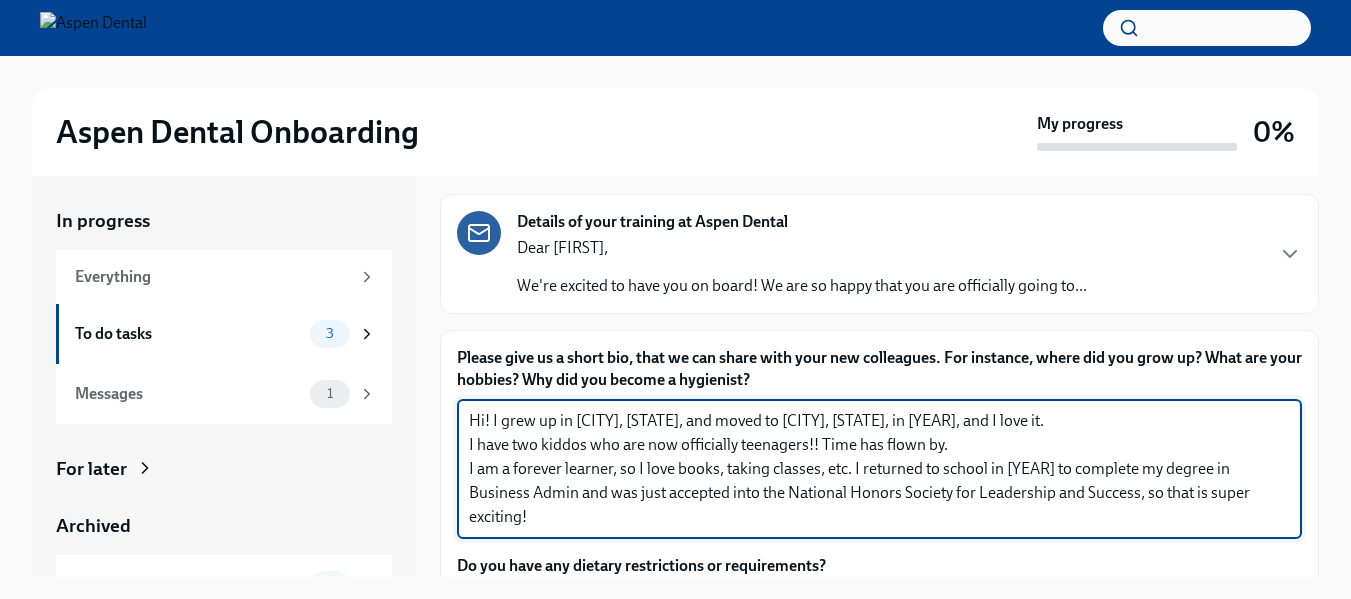click on "Hi! I grew up in [CITY], [STATE], and moved to [CITY], [STATE], in [YEAR], and I love it.
I have two kiddos who are now officially teenagers!! Time has flown by.
I am a forever learner, so I love books, taking classes, etc. I returned to school in [YEAR] to complete my degree in Business Admin and was just accepted into the National Honors Society for Leadership and Success, so that is super exciting!" at bounding box center [879, 469] 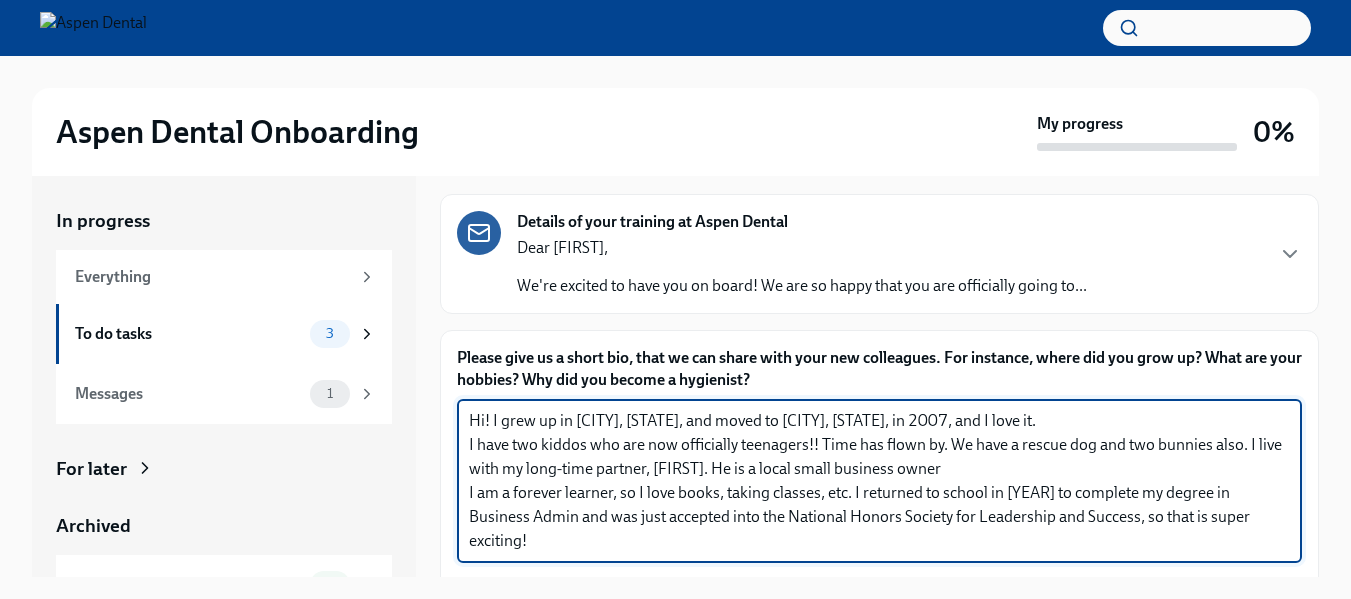 click on "Hi! I grew up in [CITY], [STATE], and moved to [CITY], [STATE], in 2007, and I love it.
I have two kiddos who are now officially teenagers!! Time has flown by. We have a rescue dog and two bunnies also. I live with my long-time partner, [FIRST]. He is a local small business owner
I am a forever learner, so I love books, taking classes, etc. I returned to school in [YEAR] to complete my degree in Business Admin and was just accepted into the National Honors Society for Leadership and Success, so that is super exciting!" at bounding box center (879, 481) 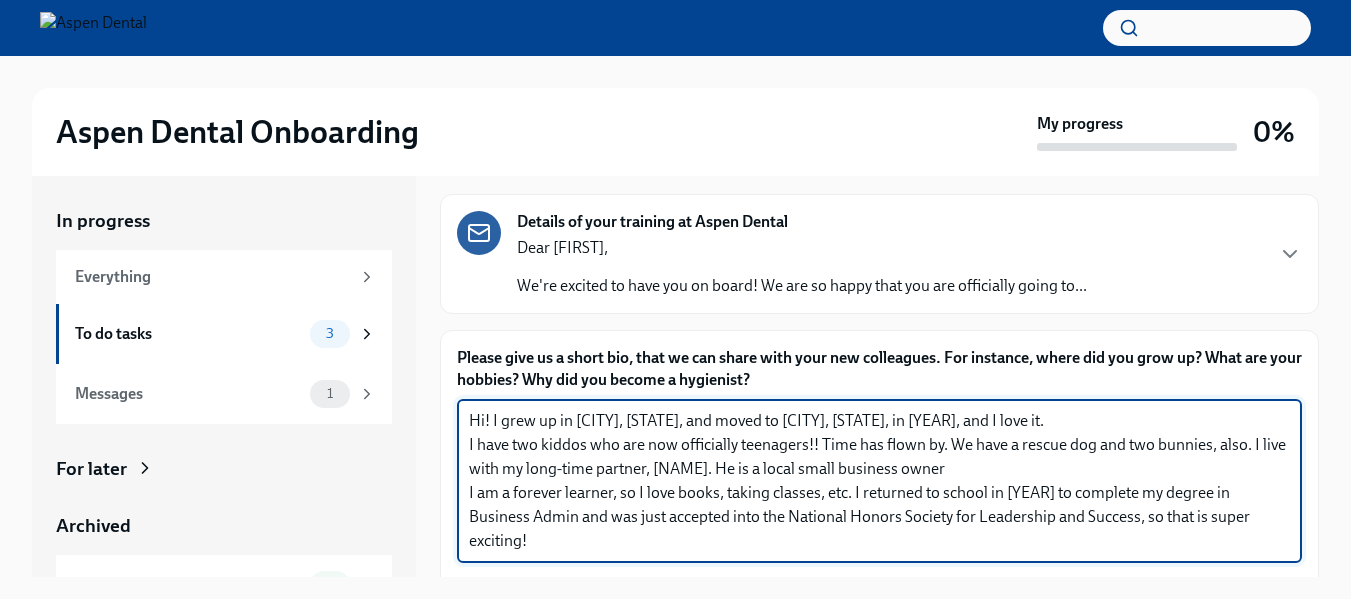 click on "Hi! I grew up in [CITY], [STATE], and moved to [CITY], [STATE], in [YEAR], and I love it.
I have two kiddos who are now officially teenagers!! Time has flown by. We have a rescue dog and two bunnies, also. I live with my long-time partner, [NAME]. He is a local small business owner
I am a forever learner, so I love books, taking classes, etc. I returned to school in [YEAR] to complete my degree in Business Admin and was just accepted into the National Honors Society for Leadership and Success, so that is super exciting!" at bounding box center [879, 481] 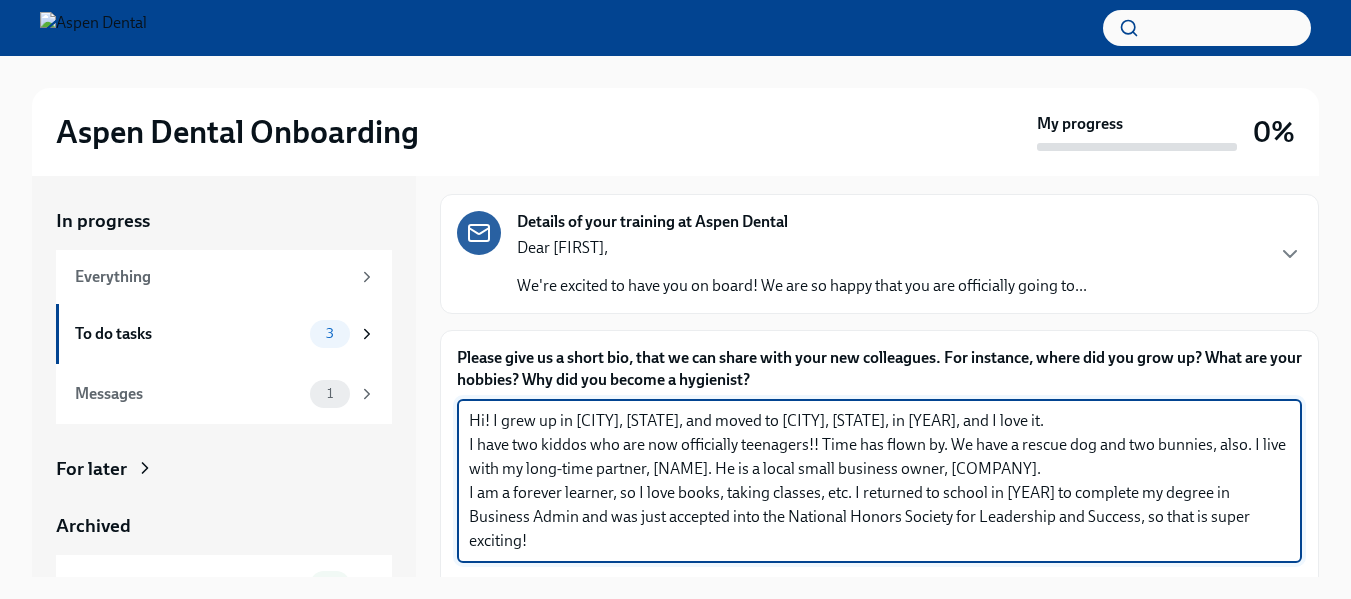 click on "Hi! I grew up in [CITY], [STATE], and moved to [CITY], [STATE], in [YEAR], and I love it.
I have two kiddos who are now officially teenagers!! Time has flown by. We have a rescue dog and two bunnies, also. I live with my long-time partner, [NAME]. He is a local small business owner, [COMPANY].
I am a forever learner, so I love books, taking classes, etc. I returned to school in [YEAR] to complete my degree in Business Admin and was just accepted into the National Honors Society for Leadership and Success, so that is super exciting!" at bounding box center [879, 481] 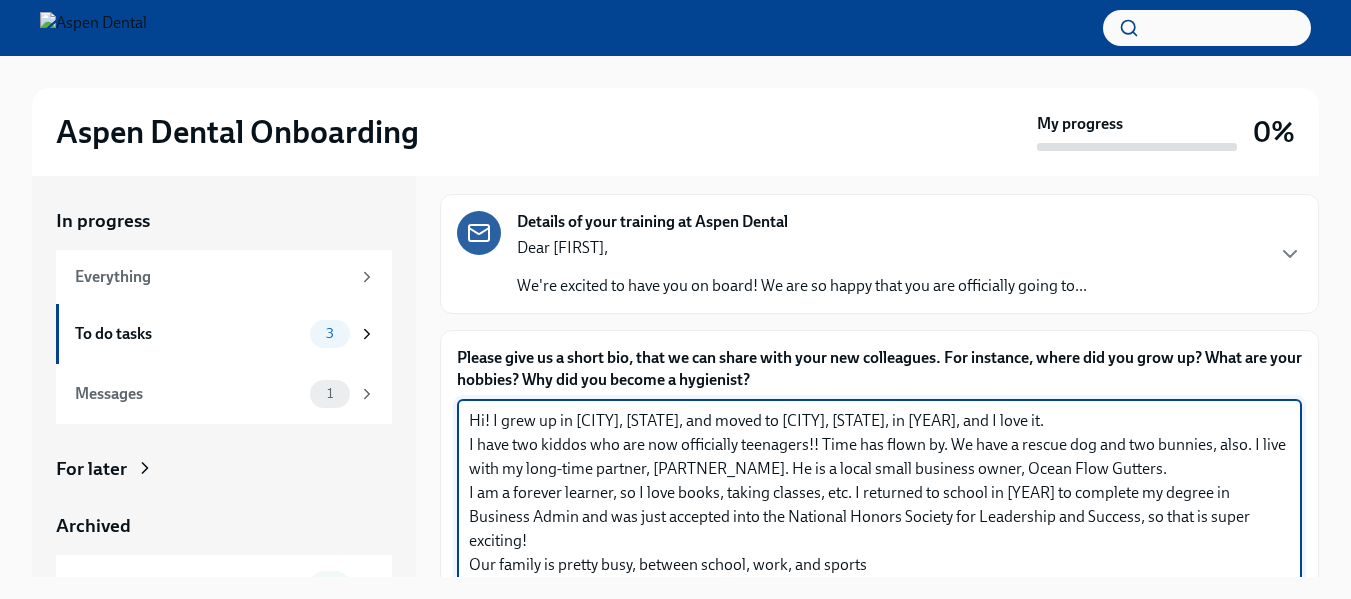 click on "Hi! I grew up in [CITY], [STATE], and moved to [CITY], [STATE], in [YEAR], and I love it.
I have two kiddos who are now officially teenagers!! Time has flown by. We have a rescue dog and two bunnies, also. I live with my long-time partner, [PARTNER_NAME]. He is a local small business owner, Ocean Flow Gutters.
I am a forever learner, so I love books, taking classes, etc. I returned to school in [YEAR] to complete my degree in Business Admin and was just accepted into the National Honors Society for Leadership and Success, so that is super exciting!
Our family is pretty busy, between school, work, and sports" at bounding box center (879, 493) 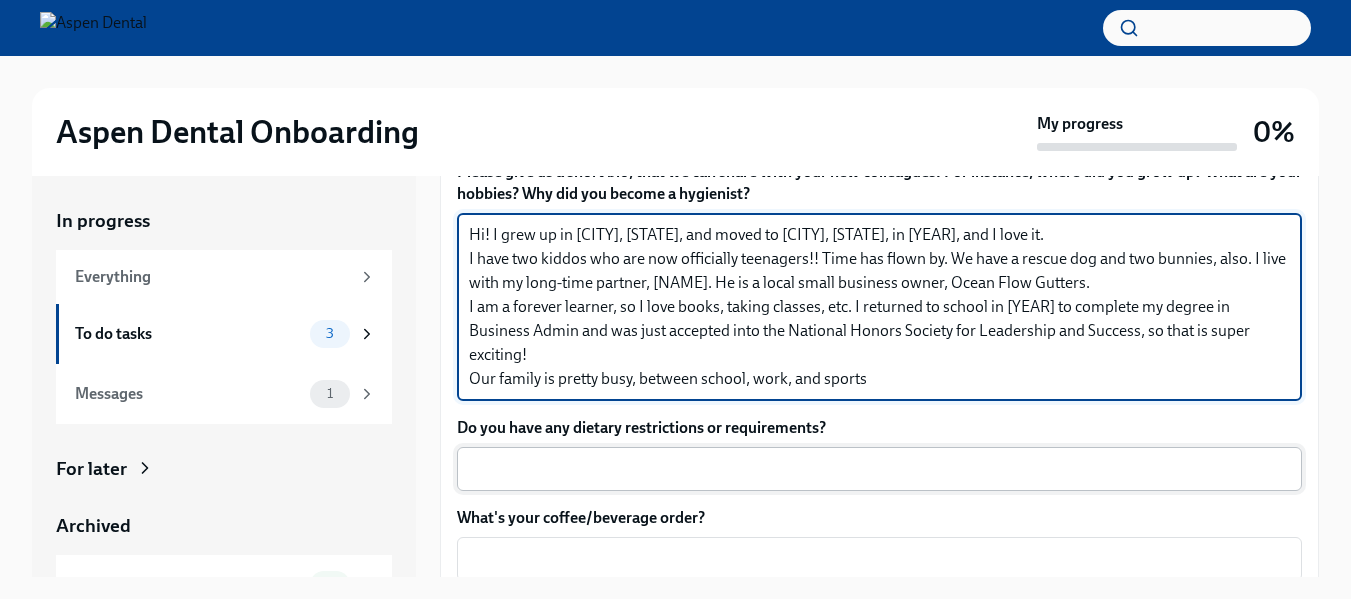 scroll, scrollTop: 300, scrollLeft: 0, axis: vertical 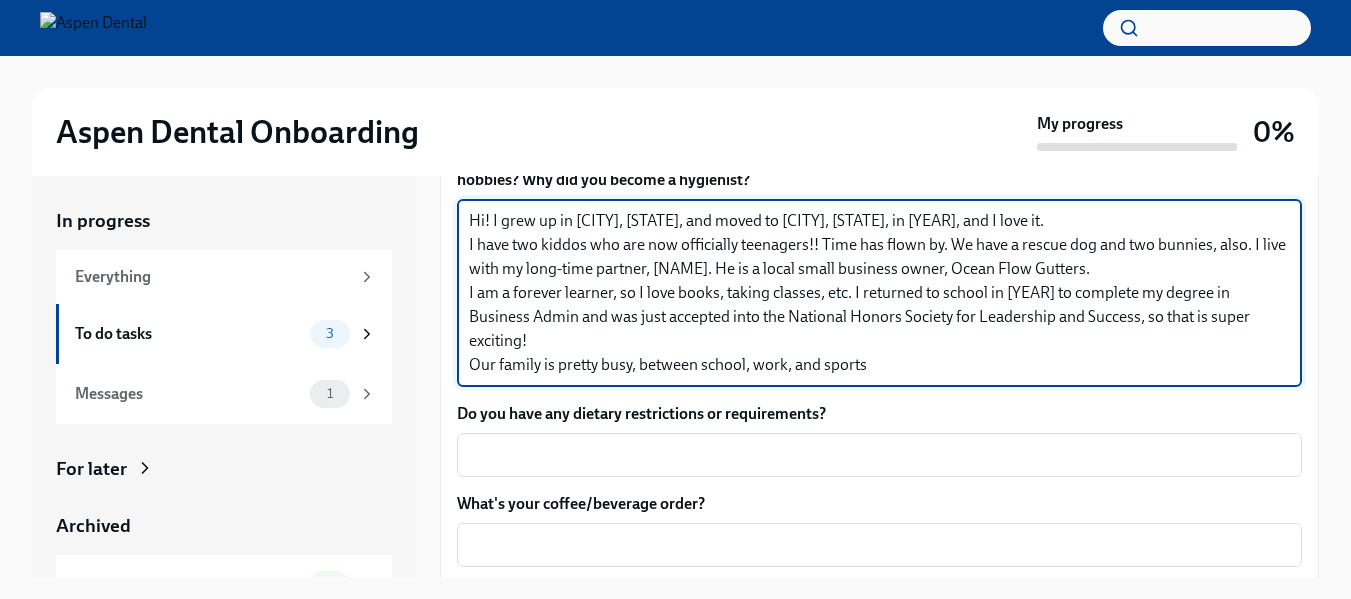 click on "Hi! I grew up in [CITY], [STATE], and moved to [CITY], [STATE], in [YEAR], and I love it.
I have two kiddos who are now officially teenagers!! Time has flown by. We have a rescue dog and two bunnies, also. I live with my long-time partner, [NAME]. He is a local small business owner, Ocean Flow Gutters.
I am a forever learner, so I love books, taking classes, etc. I returned to school in [YEAR] to complete my degree in Business Admin and was just accepted into the National Honors Society for Leadership and Success, so that is super exciting!
Our family is pretty busy, between school, work, and sports" at bounding box center (879, 293) 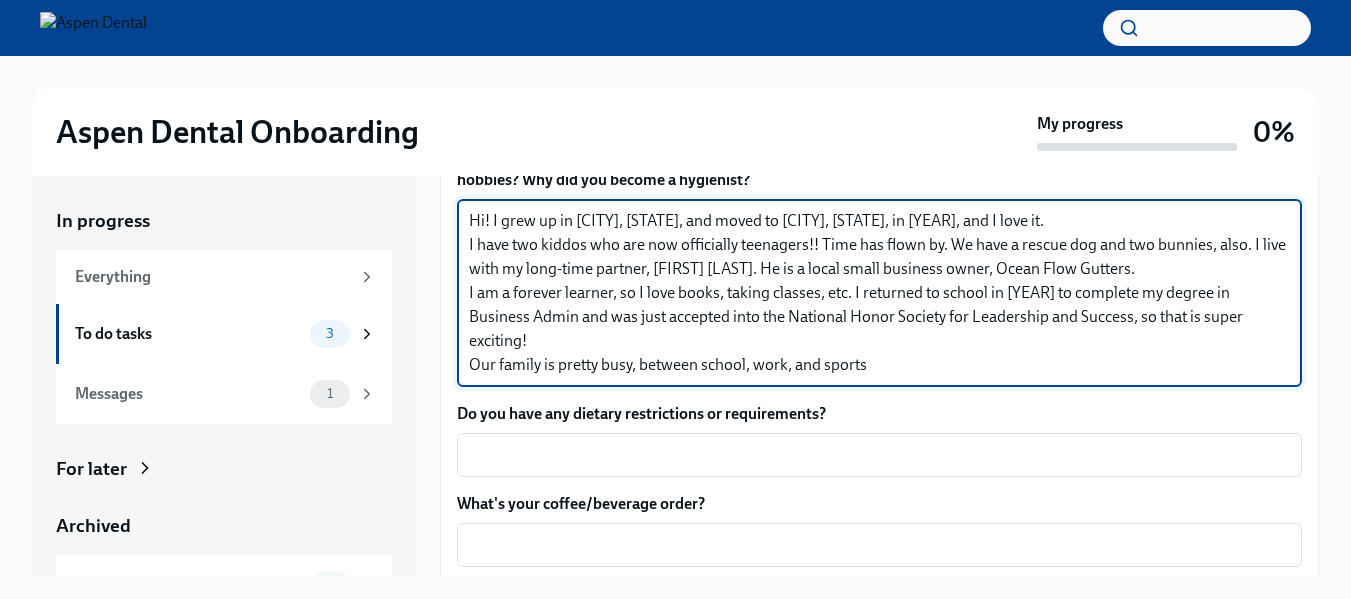 paste on "istration and was just accepted into the National Honor Society for Leadership and Success, which" 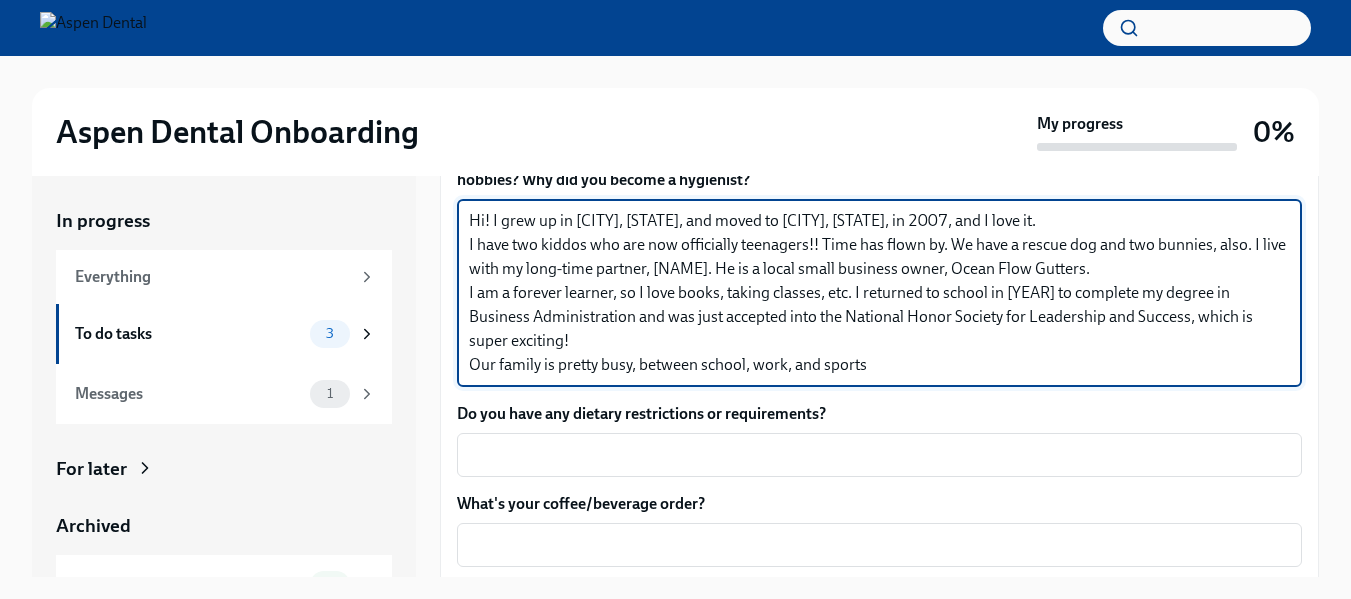 drag, startPoint x: 513, startPoint y: 289, endPoint x: 576, endPoint y: 297, distance: 63.505905 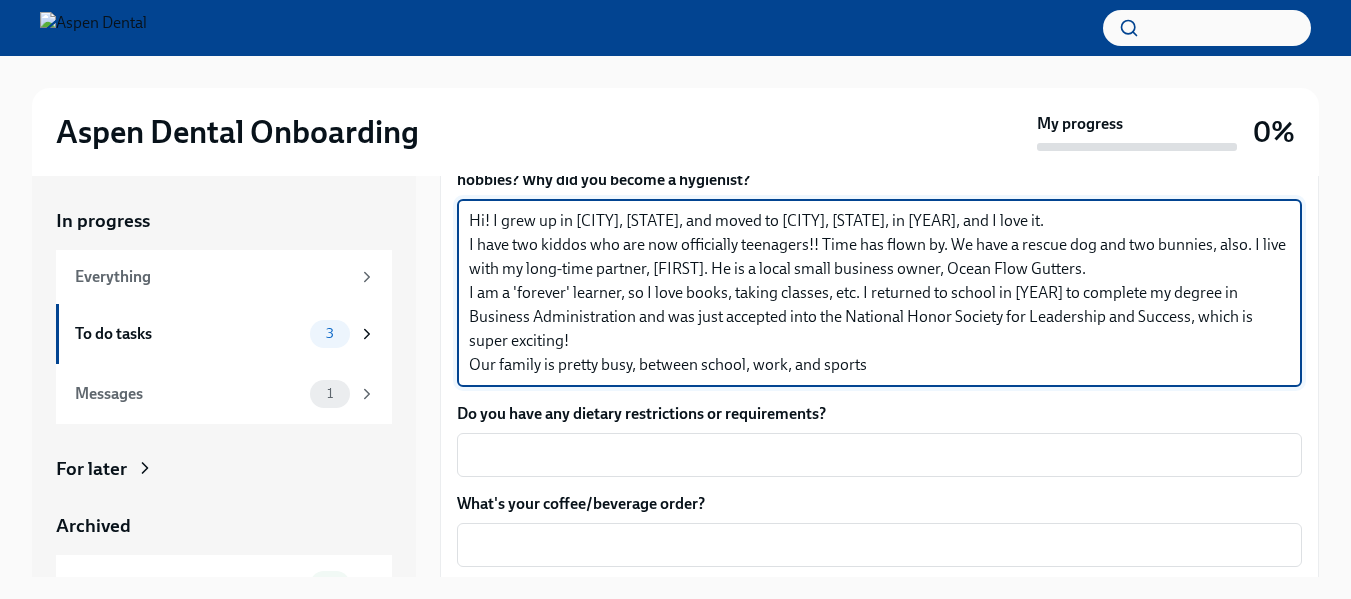 click on "Hi! I grew up in [CITY], [STATE], and moved to [CITY], [STATE], in [YEAR], and I love it.
I have two kiddos who are now officially teenagers!! Time has flown by. We have a rescue dog and two bunnies, also. I live with my long-time partner, [FIRST]. He is a local small business owner, Ocean Flow Gutters.
I am a 'forever' learner, so I love books, taking classes, etc. I returned to school in [YEAR] to complete my degree in Business Administration and was just accepted into the National Honor Society for Leadership and Success, which is super exciting!
Our family is pretty busy, between school, work, and sports" at bounding box center [879, 293] 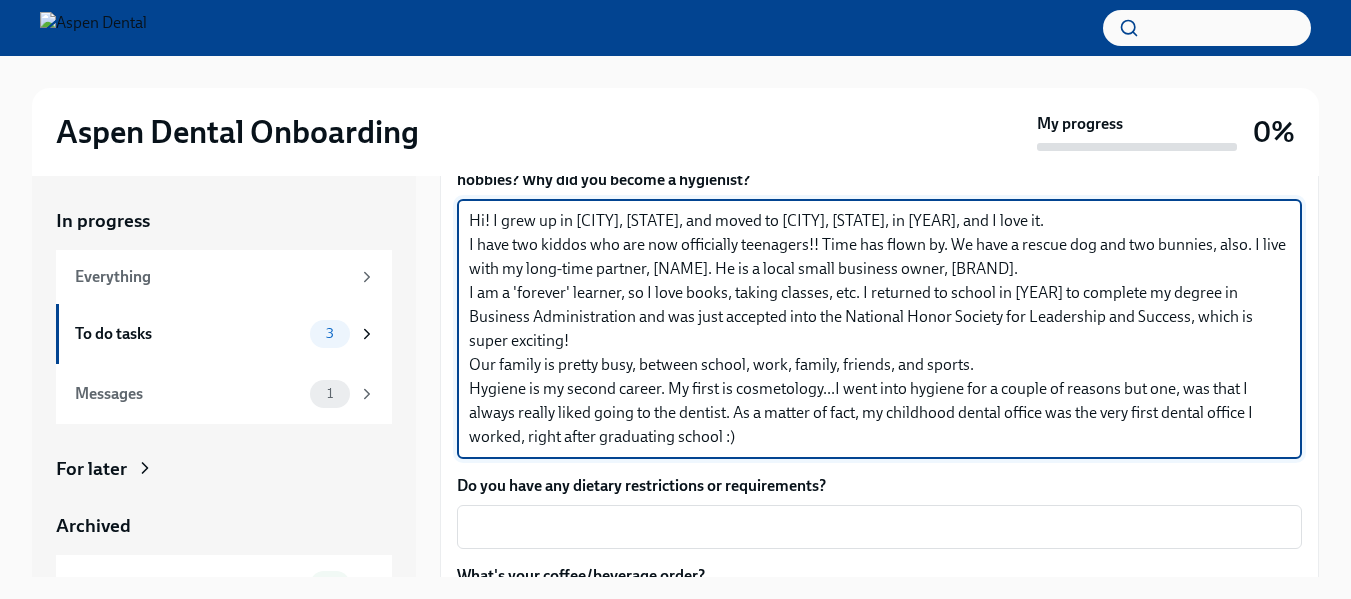click on "Hi! I grew up in [CITY], [STATE], and moved to [CITY], [STATE], in [YEAR], and I love it.
I have two kiddos who are now officially teenagers!! Time has flown by. We have a rescue dog and two bunnies, also. I live with my long-time partner, [NAME]. He is a local small business owner, [BRAND].
I am a 'forever' learner, so I love books, taking classes, etc. I returned to school in [YEAR] to complete my degree in Business Administration and was just accepted into the National Honor Society for Leadership and Success, which is super exciting!
Our family is pretty busy, between school, work, family, friends, and sports.
Hygiene is my second career. My first is cosmetology...I went into hygiene for a couple of reasons but one, was that I always really liked going to the dentist. As a matter of fact, my childhood dental office was the very first dental office I worked, right after graduating school :)" at bounding box center [879, 329] 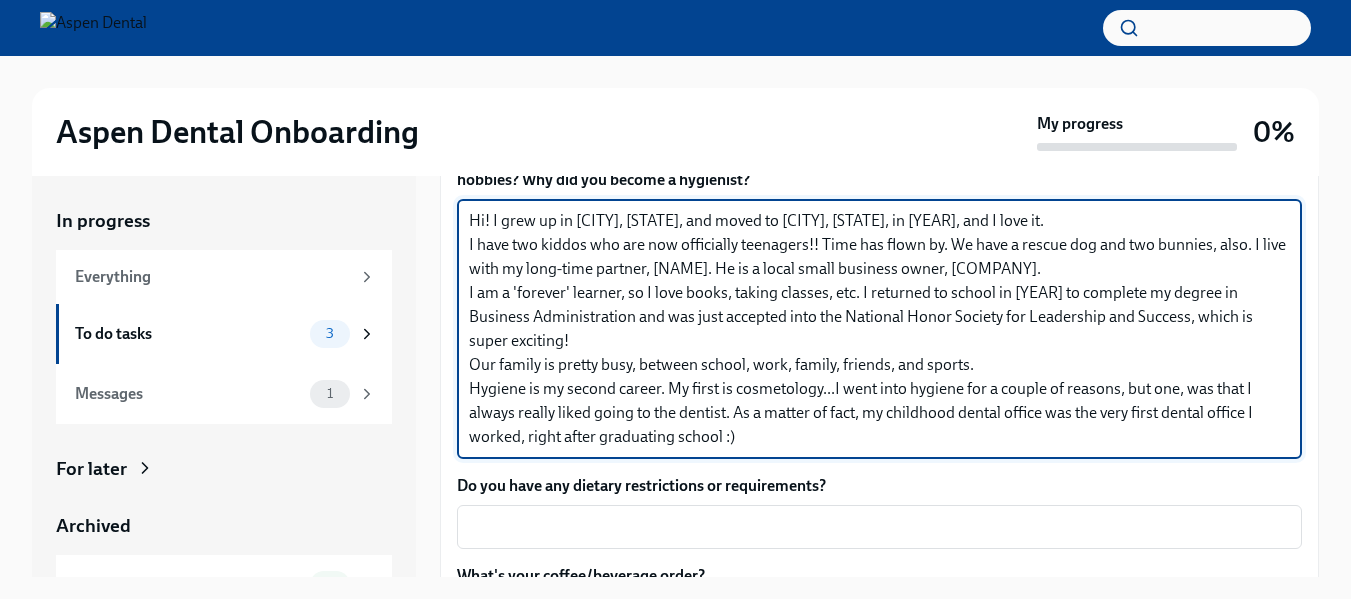 click on "Hi! I grew up in [CITY], [STATE], and moved to [CITY], [STATE], in [YEAR], and I love it.
I have two kiddos who are now officially teenagers!! Time has flown by. We have a rescue dog and two bunnies, also. I live with my long-time partner, [NAME]. He is a local small business owner, [COMPANY].
I am a 'forever' learner, so I love books, taking classes, etc. I returned to school in [YEAR] to complete my degree in Business Administration and was just accepted into the National Honor Society for Leadership and Success, which is super exciting!
Our family is pretty busy, between school, work, family, friends, and sports.
Hygiene is my second career. My first is cosmetology...I went into hygiene for a couple of reasons, but one, was that I always really liked going to the dentist. As a matter of fact, my childhood dental office was the very first dental office I worked, right after graduating school :)" at bounding box center [879, 329] 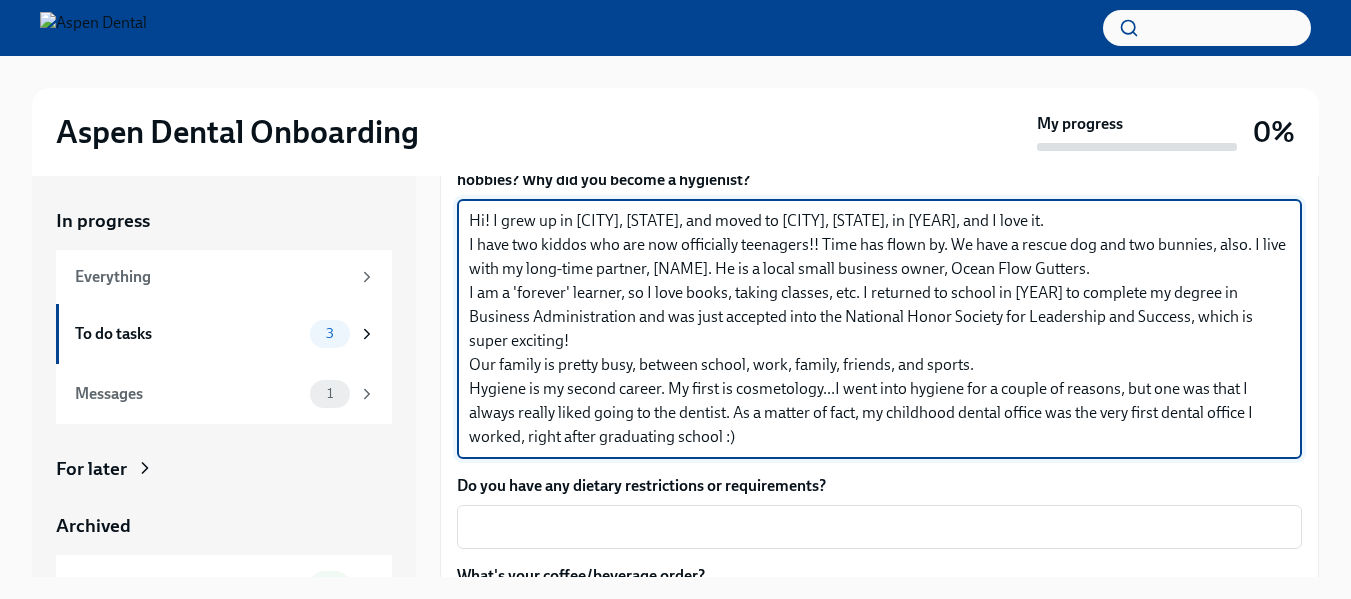 click on "Hi! I grew up in [CITY], [STATE], and moved to [CITY], [STATE], in [YEAR], and I love it.
I have two kiddos who are now officially teenagers!! Time has flown by. We have a rescue dog and two bunnies, also. I live with my long-time partner, [NAME]. He is a local small business owner, Ocean Flow Gutters.
I am a 'forever' learner, so I love books, taking classes, etc. I returned to school in [YEAR] to complete my degree in Business Administration and was just accepted into the National Honor Society for Leadership and Success, which is super exciting!
Our family is pretty busy, between school, work, family, friends, and sports.
Hygiene is my second career. My first is cosmetology...I went into hygiene for a couple of reasons, but one was that I always really liked going to the dentist. As a matter of fact, my childhood dental office was the very first dental office I worked, right after graduating school :)" at bounding box center (879, 329) 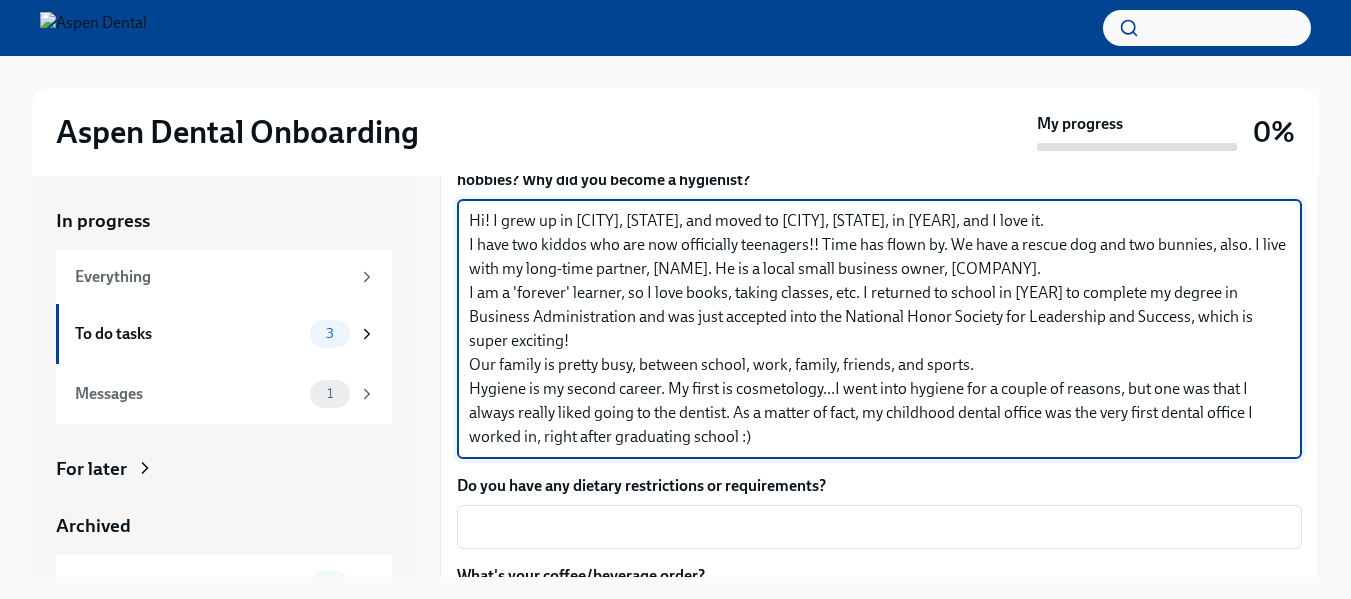 click on "Hi! I grew up in [CITY], [STATE], and moved to [CITY], [STATE], in [YEAR], and I love it.
I have two kiddos who are now officially teenagers!! Time has flown by. We have a rescue dog and two bunnies, also. I live with my long-time partner, [NAME]. He is a local small business owner, [COMPANY].
I am a 'forever' learner, so I love books, taking classes, etc. I returned to school in [YEAR] to complete my degree in Business Administration and was just accepted into the National Honor Society for Leadership and Success, which is super exciting!
Our family is pretty busy, between school, work, family, friends, and sports.
Hygiene is my second career. My first is cosmetology...I went into hygiene for a couple of reasons, but one was that I always really liked going to the dentist. As a matter of fact, my childhood dental office was the very first dental office I worked in, right after graduating school :)" at bounding box center [879, 329] 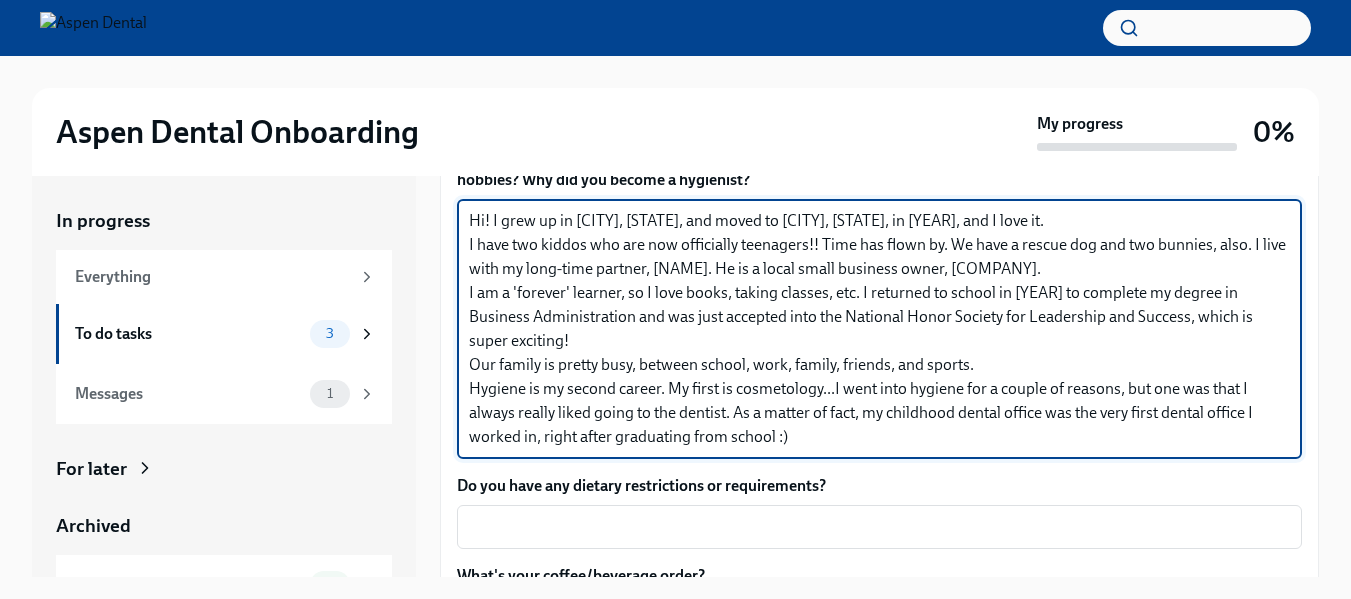 click on "Hi! I grew up in [CITY], [STATE], and moved to [CITY], [STATE], in [YEAR], and I love it.
I have two kiddos who are now officially teenagers!! Time has flown by. We have a rescue dog and two bunnies, also. I live with my long-time partner, [NAME]. He is a local small business owner, [COMPANY].
I am a 'forever' learner, so I love books, taking classes, etc. I returned to school in [YEAR] to complete my degree in Business Administration and was just accepted into the National Honor Society for Leadership and Success, which is super exciting!
Our family is pretty busy, between school, work, family, friends, and sports.
Hygiene is my second career. My first is cosmetology...I went into hygiene for a couple of reasons, but one was that I always really liked going to the dentist. As a matter of fact, my childhood dental office was the very first dental office I worked in, right after graduating from school :)" at bounding box center [879, 329] 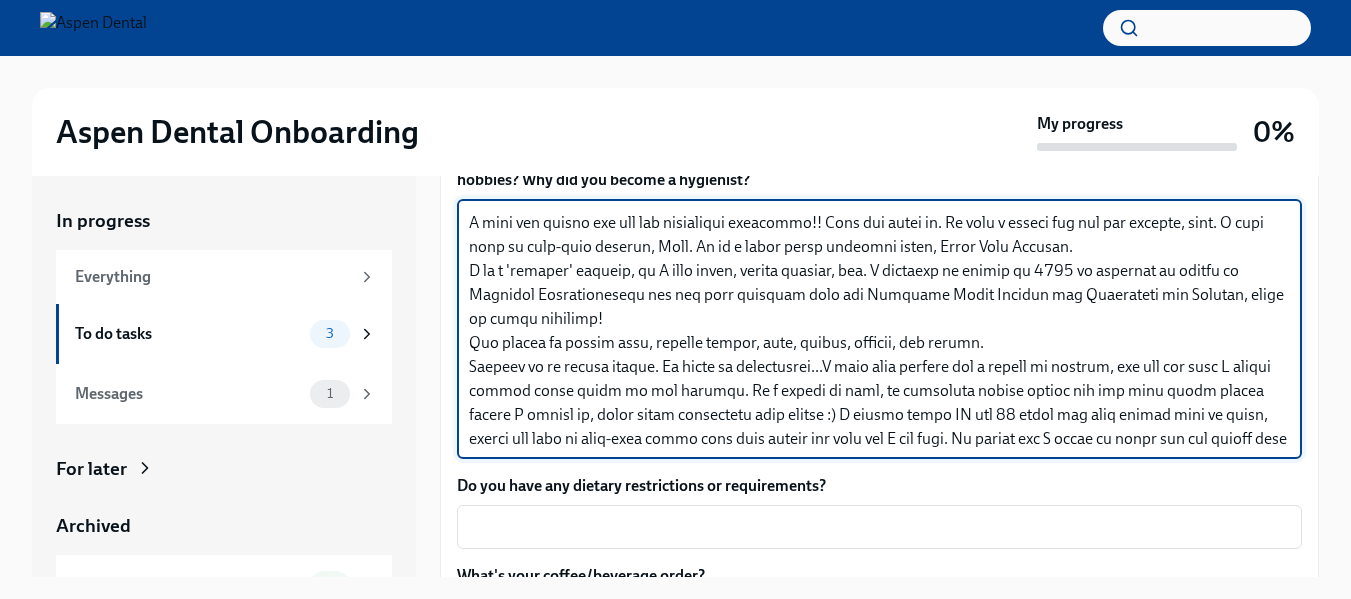 scroll, scrollTop: 46, scrollLeft: 0, axis: vertical 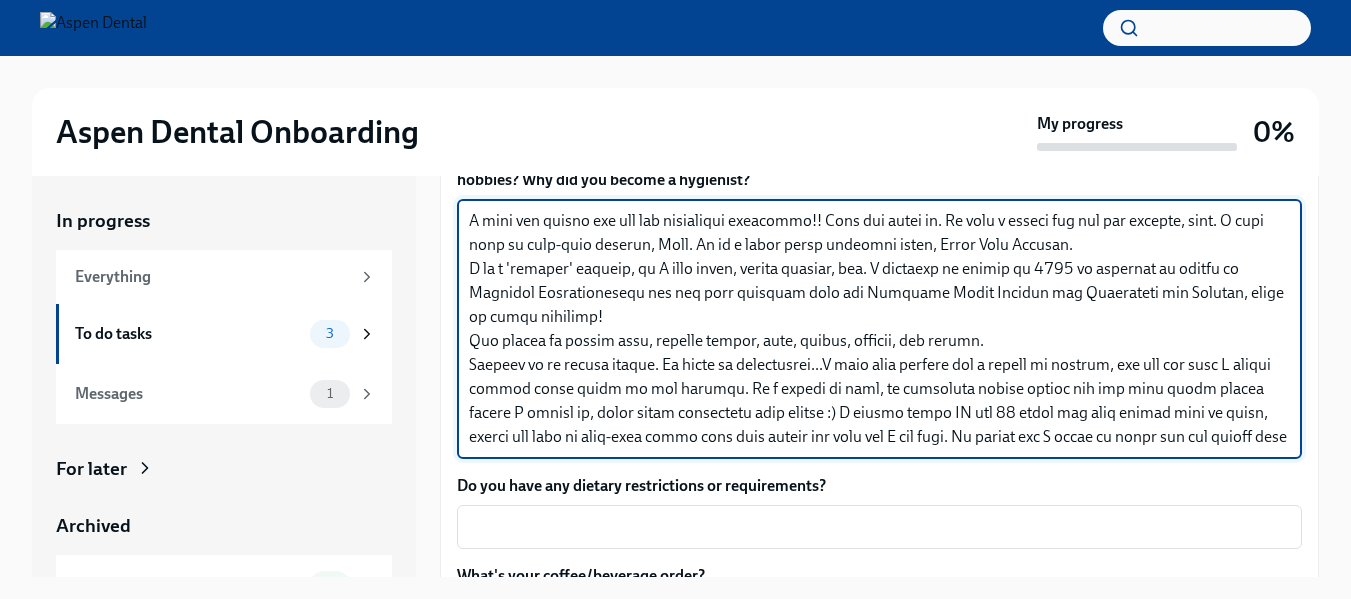 click on "Please give us a short bio, that we can share with your new colleagues. For instance, where did you grow up? What are your hobbies? Why did you become a hygienist?" at bounding box center (879, 329) 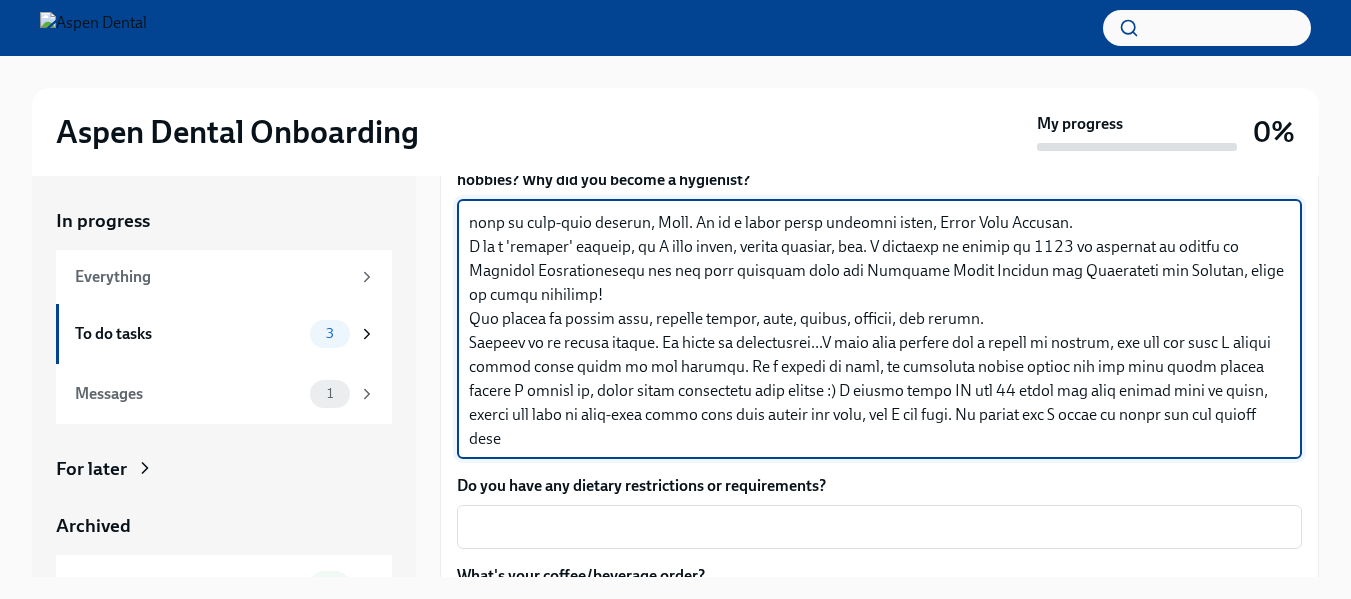 drag, startPoint x: 950, startPoint y: 412, endPoint x: 1013, endPoint y: 430, distance: 65.52099 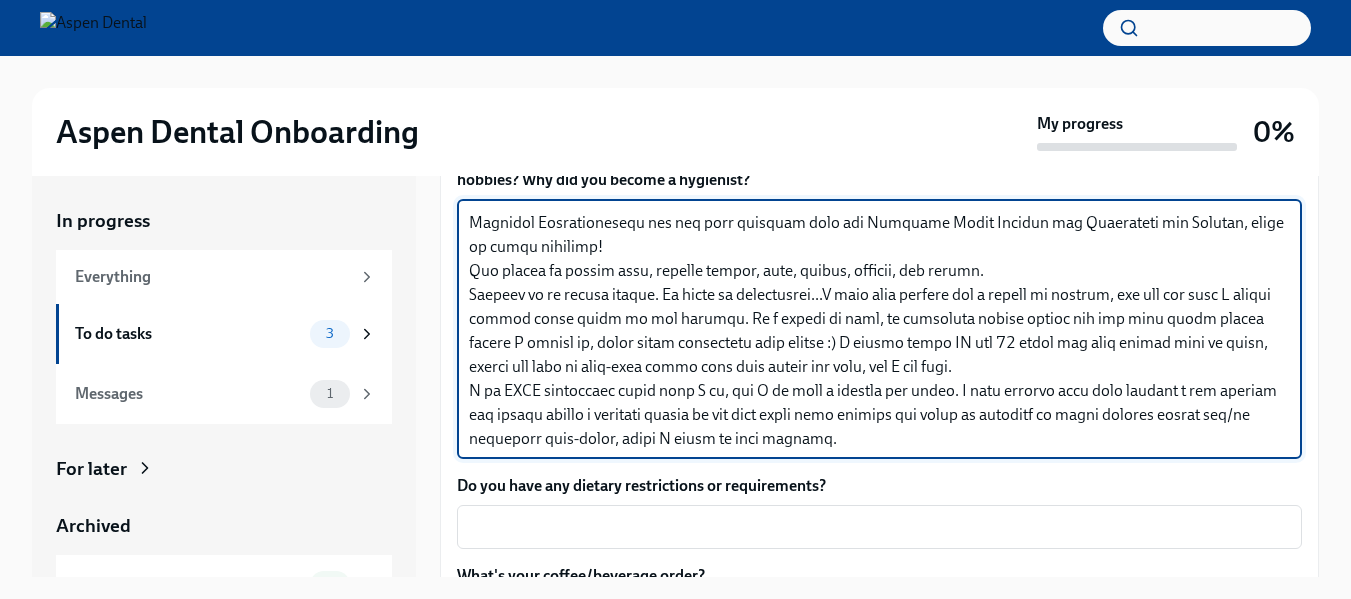 scroll, scrollTop: 96, scrollLeft: 0, axis: vertical 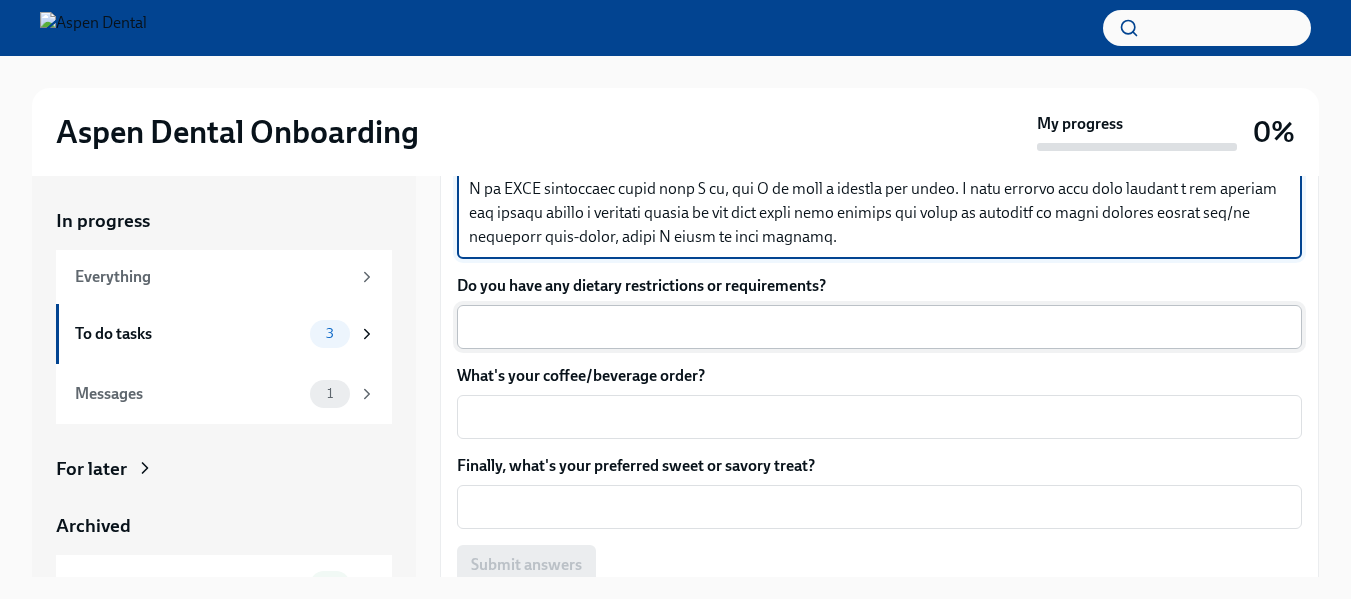 type on "Hi! I grew up in [CITY], [STATE], and moved to [CITY], [STATE], in [YEAR], and I love it.
I have two kiddos who are now officially teenagers!! Time has flown by. We have a rescue dog and two bunnies, also. I live with my long-time partner, [NAME]. He is a local small business owner, Ocean Flow Gutters.
I am a 'forever' learner, so I love books, taking classes, etc. I returned to school in [YEAR] to complete my degree in Business Administration and was just accepted into the National Honor Society for Leadership and Success, which is super exciting!
Our family is pretty busy, between school, work, family, friends, and sports.
Hygiene is my second career. My first is cosmetology...I went into hygiene for a couple of reasons, but one was that I always really liked going to the dentist. As a matter of fact, my childhood dental office was the very first dental office I worked in, right after graduating from school :) I worked there FT for 12 years and have always kept in touch, worked per diem or part-time there when ..." 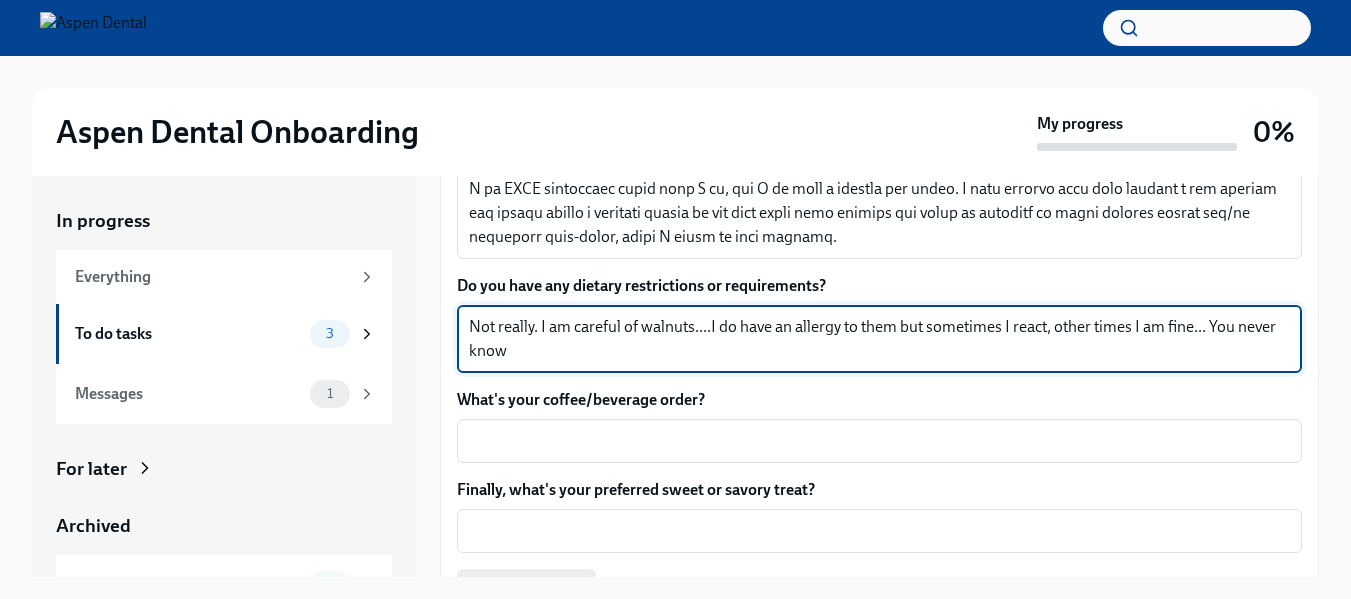 click on "Not really. I am careful of walnuts....I do have an allergy to them but sometimes I react, other times I am fine... You never know" at bounding box center (879, 339) 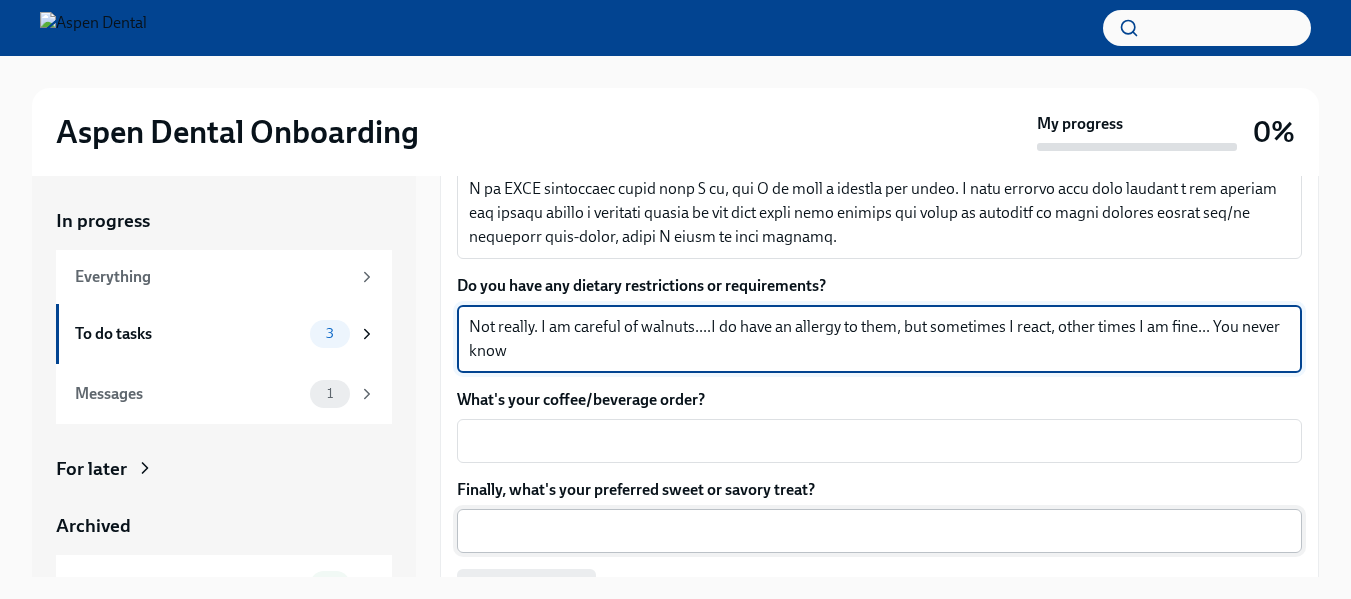 scroll, scrollTop: 600, scrollLeft: 0, axis: vertical 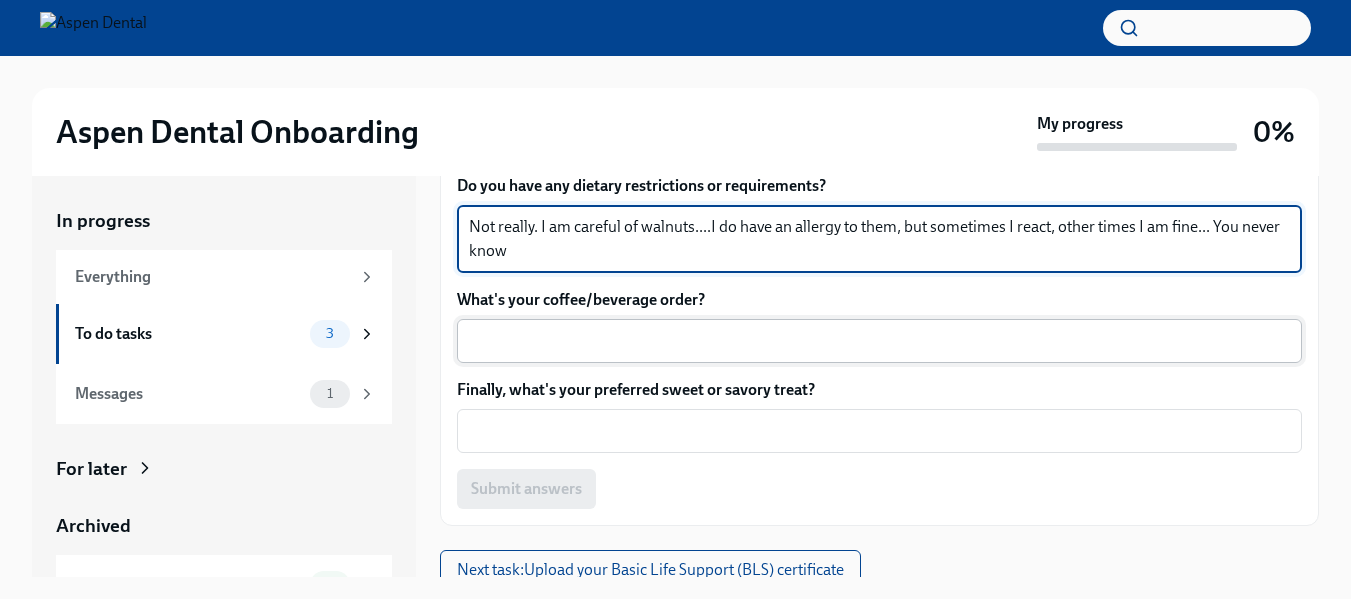 type on "Not really. I am careful of walnuts....I do have an allergy to them, but sometimes I react, other times I am fine... You never know" 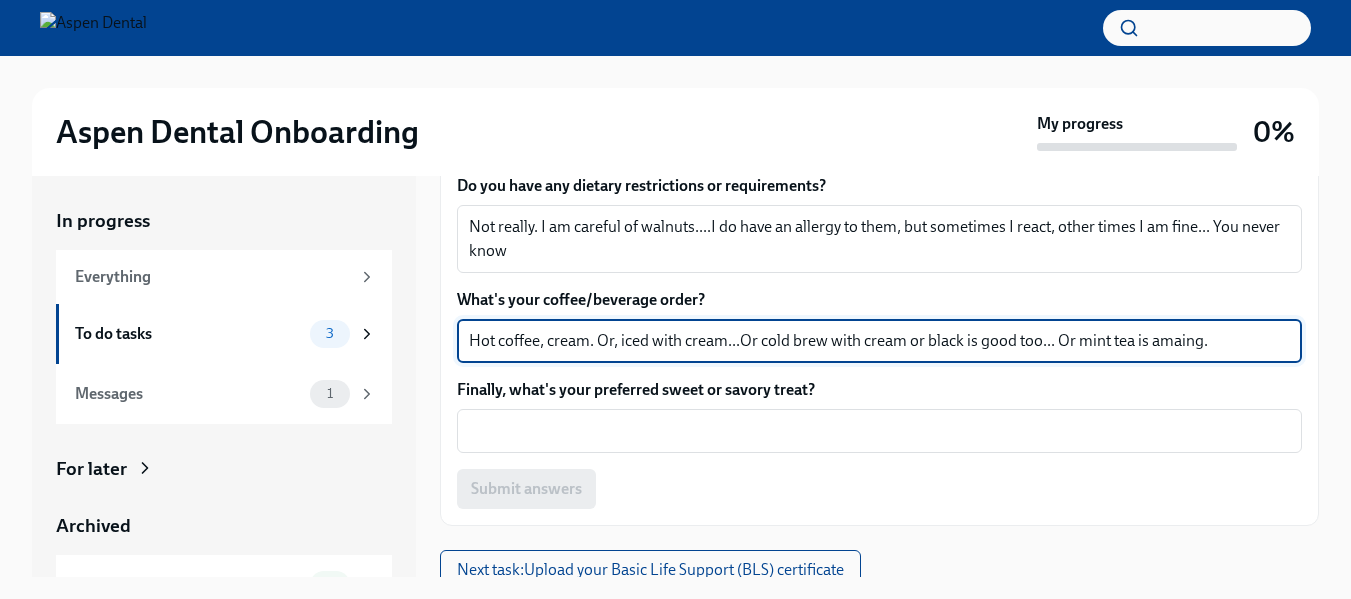 click on "Hot coffee, cream. Or, iced with cream...Or cold brew with cream or black is good too... Or mint tea is amaing." at bounding box center (879, 341) 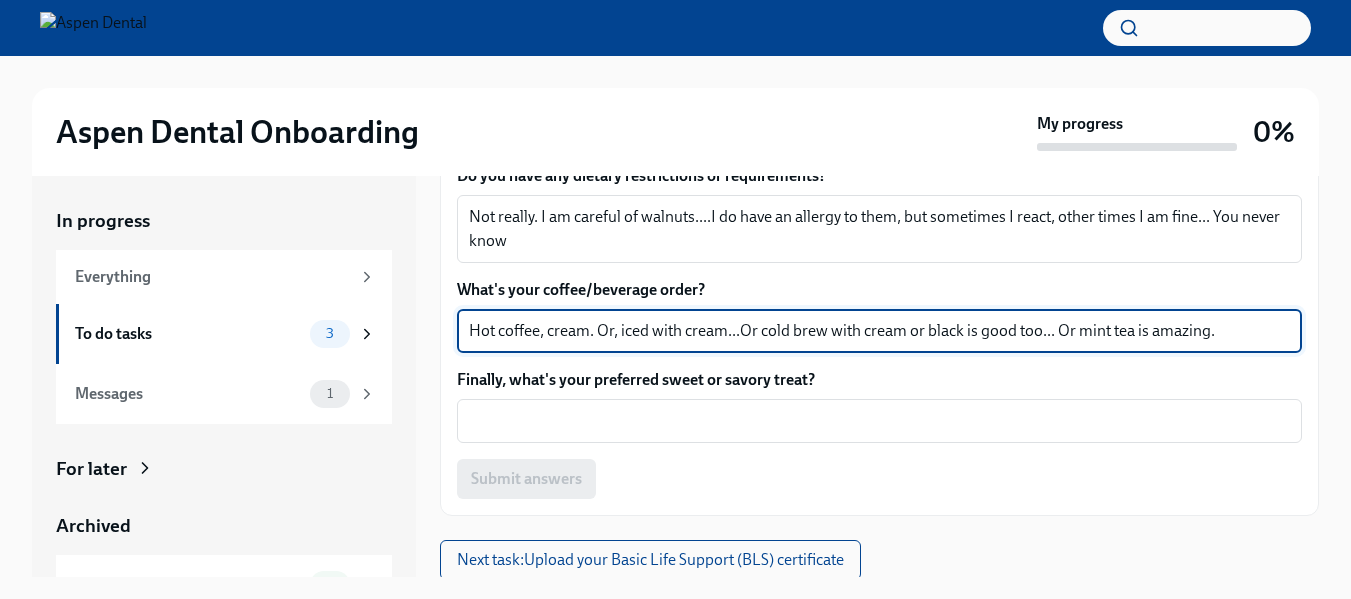scroll, scrollTop: 613, scrollLeft: 0, axis: vertical 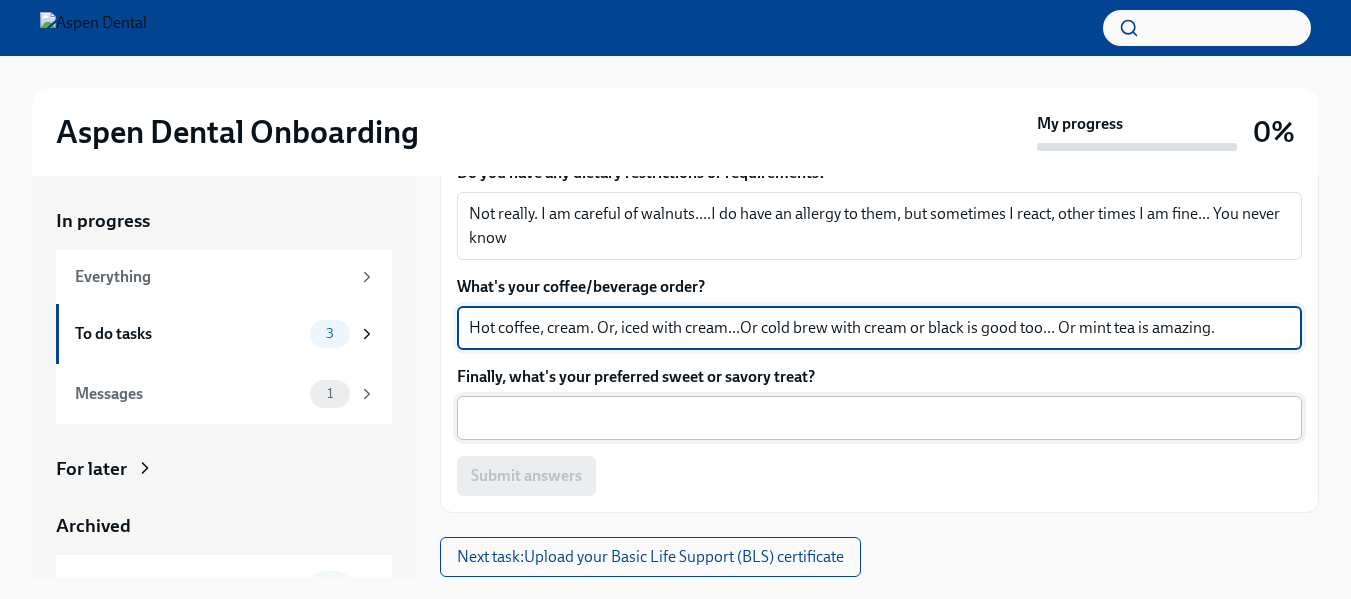 type on "Hot coffee, cream. Or, iced with cream...Or cold brew with cream or black is good too... Or mint tea is amazing." 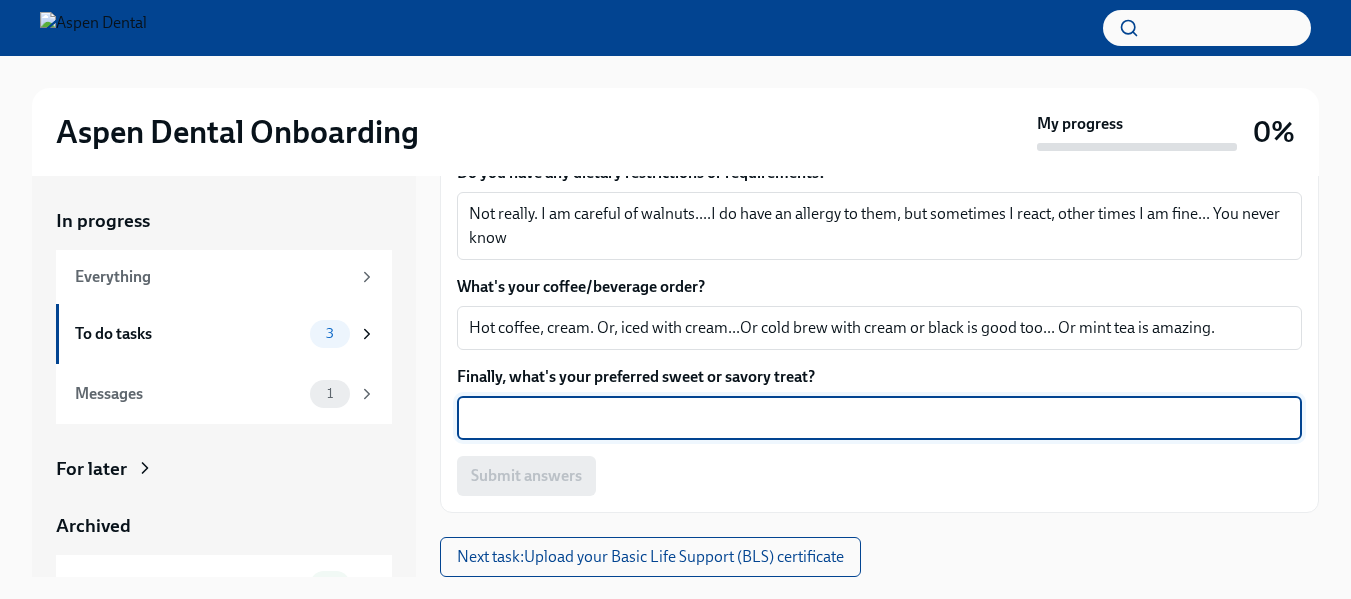 click on "Finally, what's your preferred sweet or savory treat?" at bounding box center [879, 418] 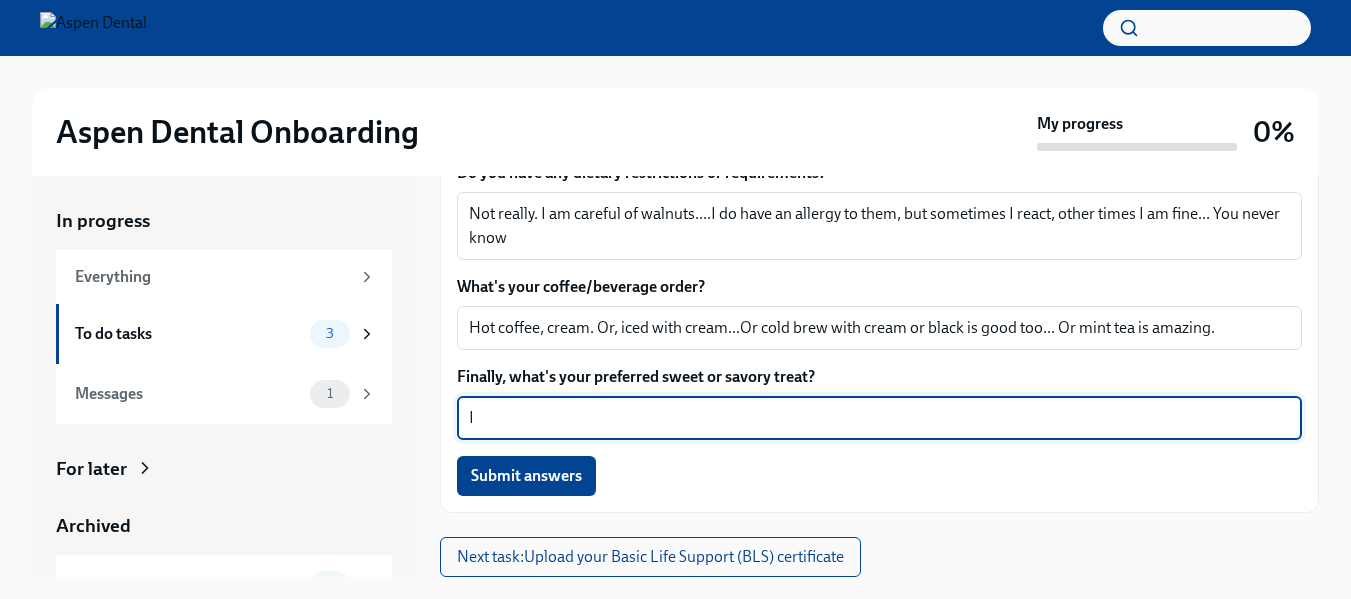type on "I" 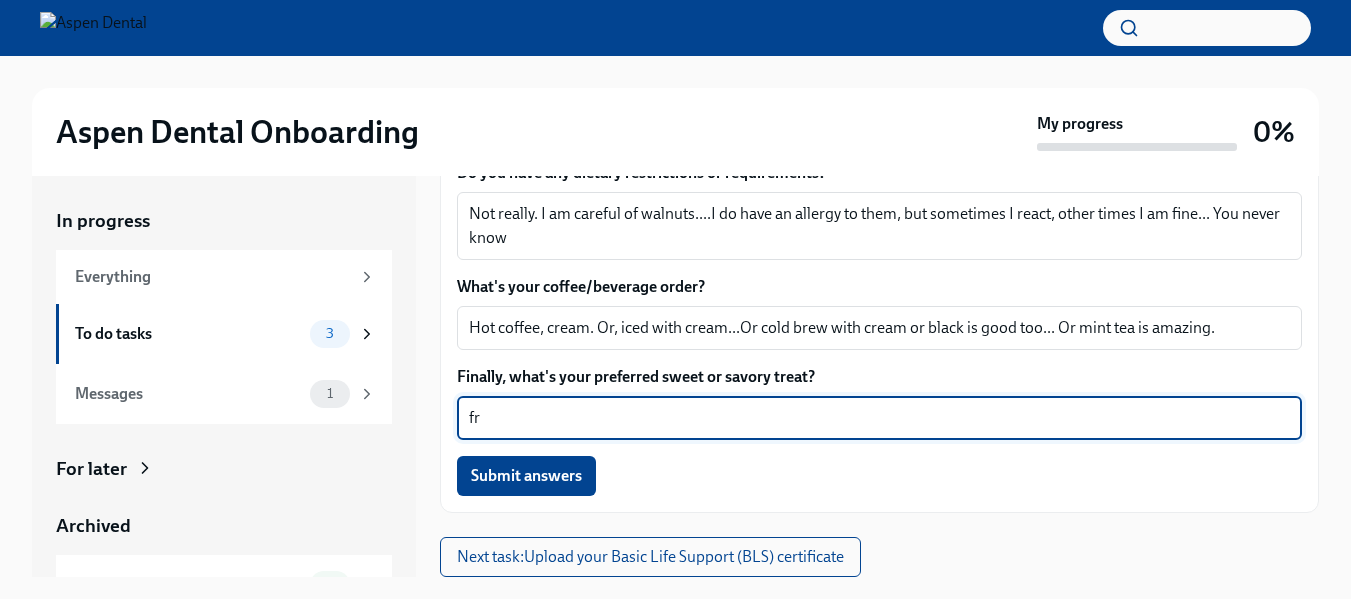 type on "f" 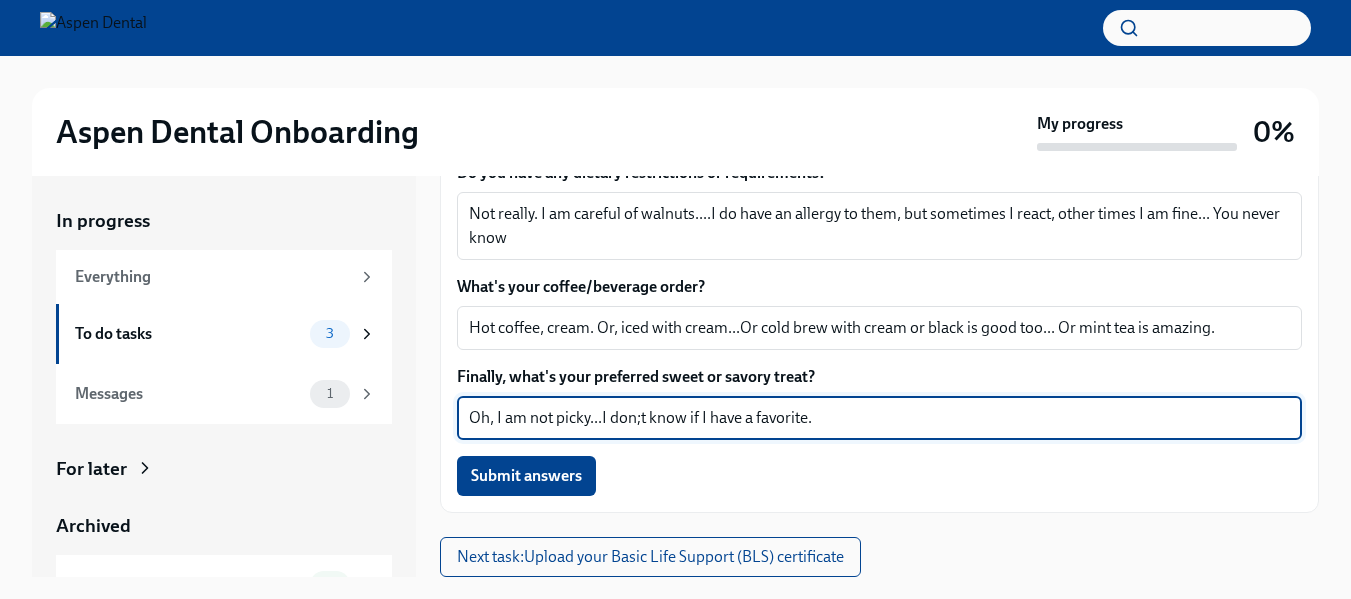 click on "Oh, I am not picky...I don;t know if I have a favorite." at bounding box center (879, 418) 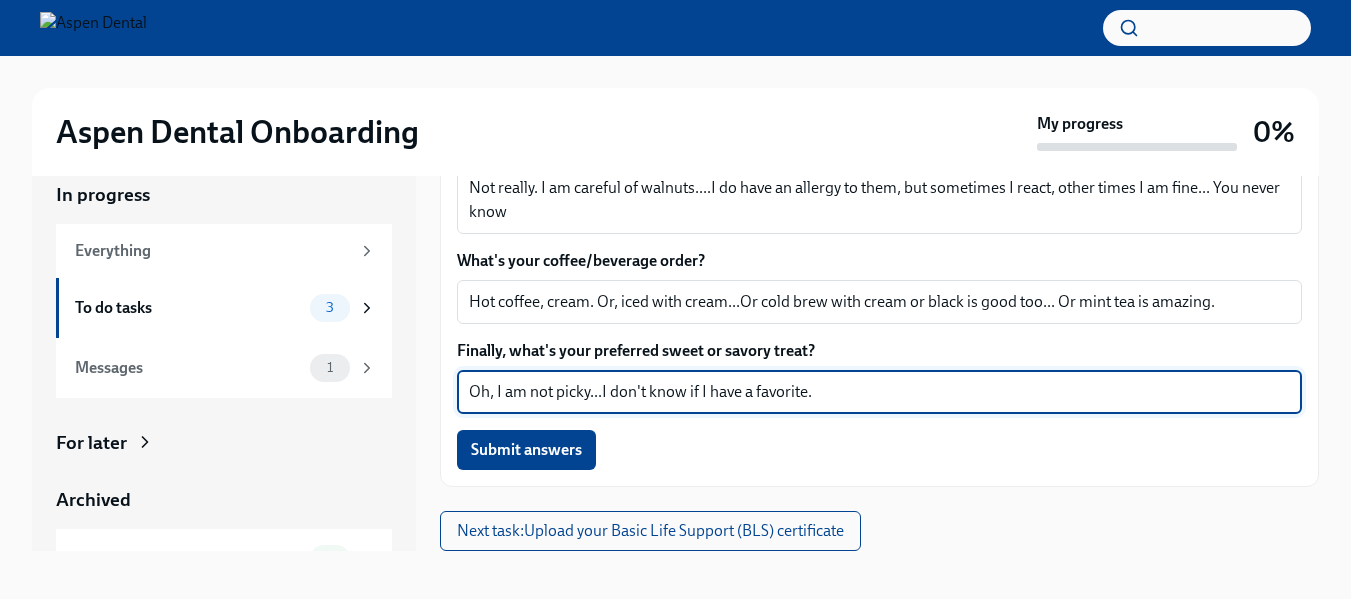 scroll, scrollTop: 34, scrollLeft: 0, axis: vertical 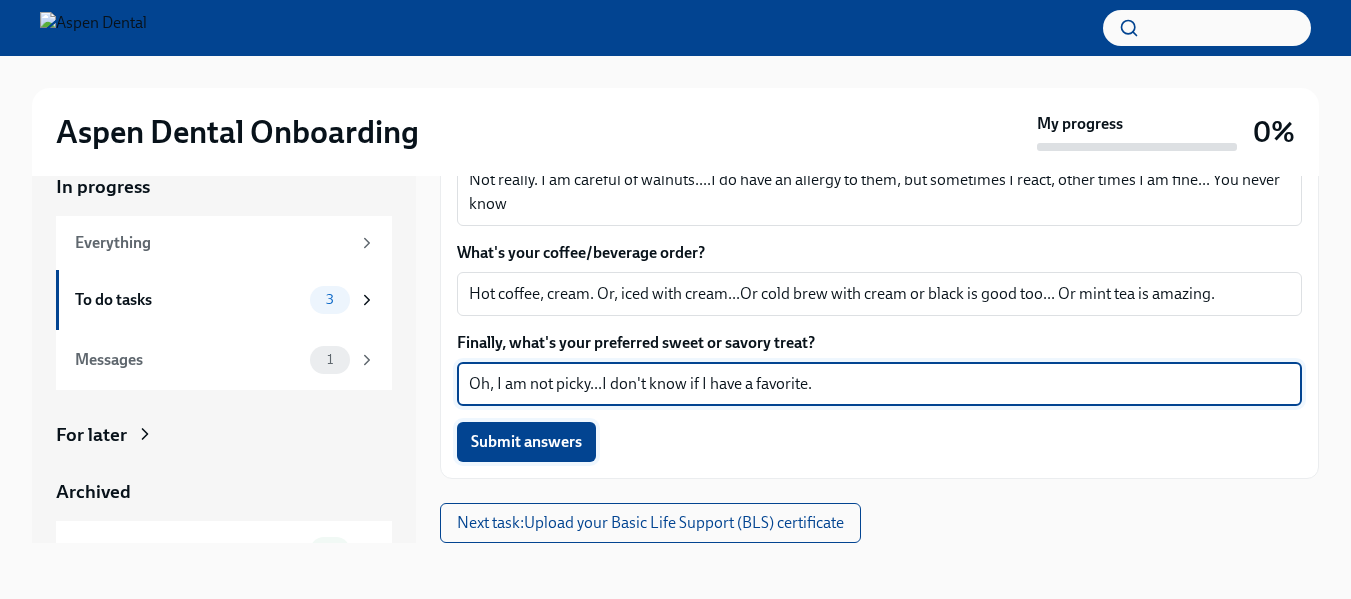 type on "Oh, I am not picky...I don't know if I have a favorite." 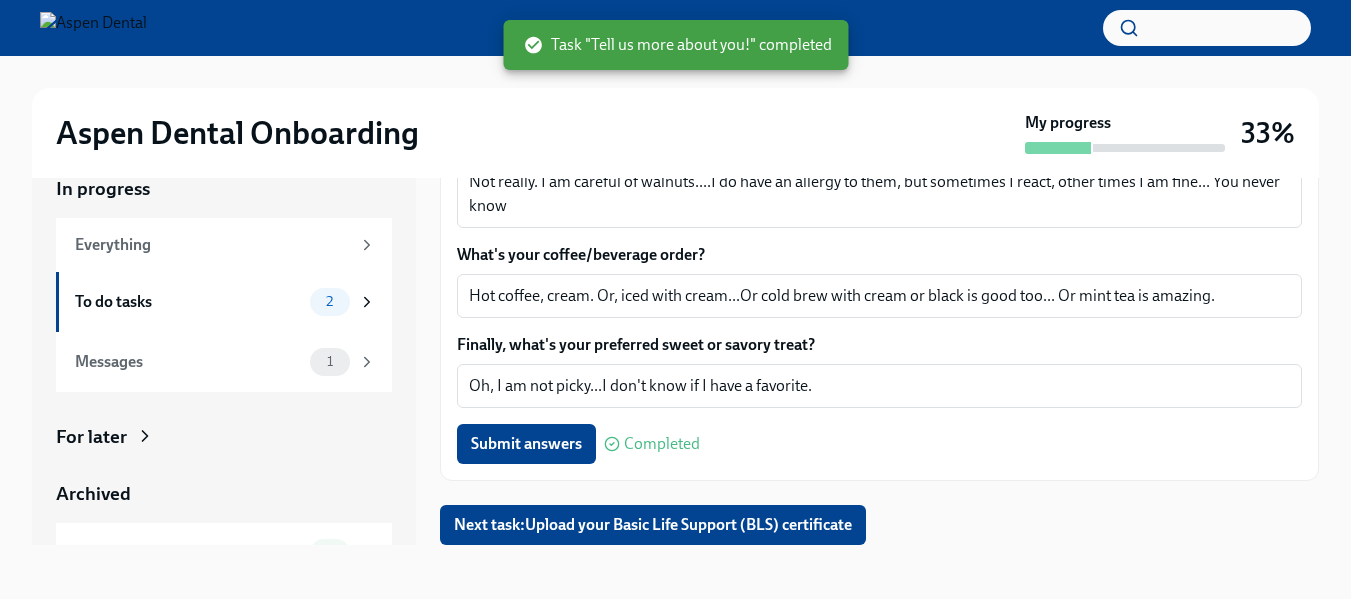 scroll, scrollTop: 36, scrollLeft: 0, axis: vertical 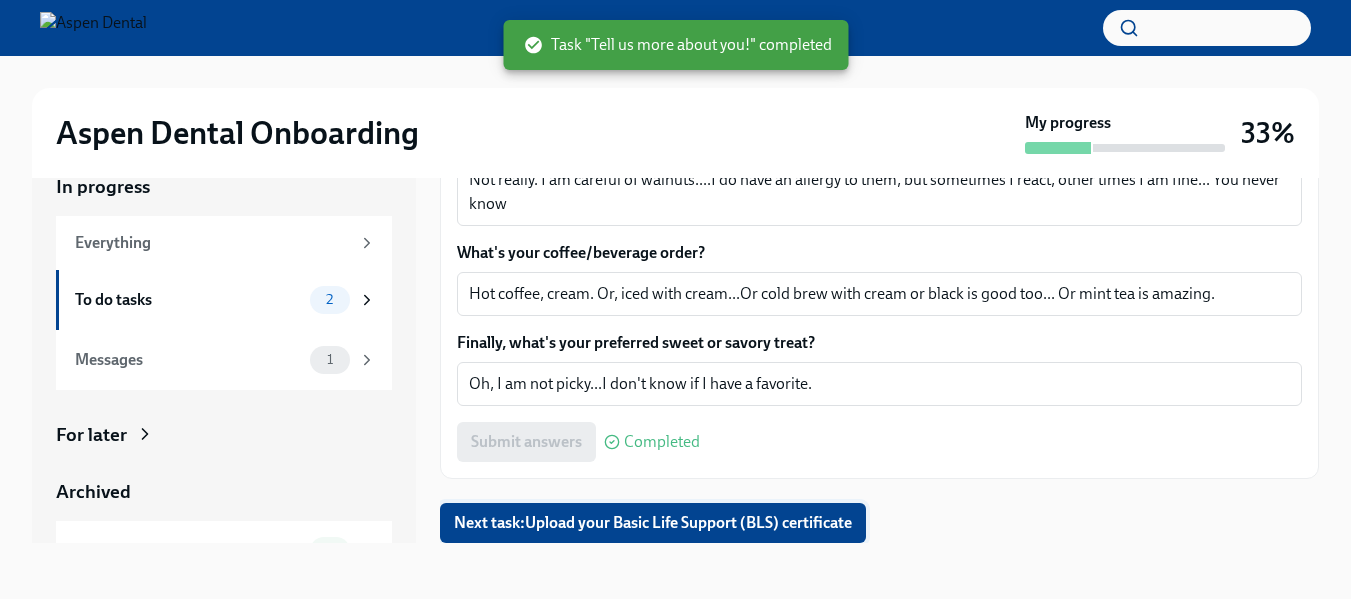 click on "Next task :  Upload your  Basic Life Support (BLS) certificate" at bounding box center (653, 523) 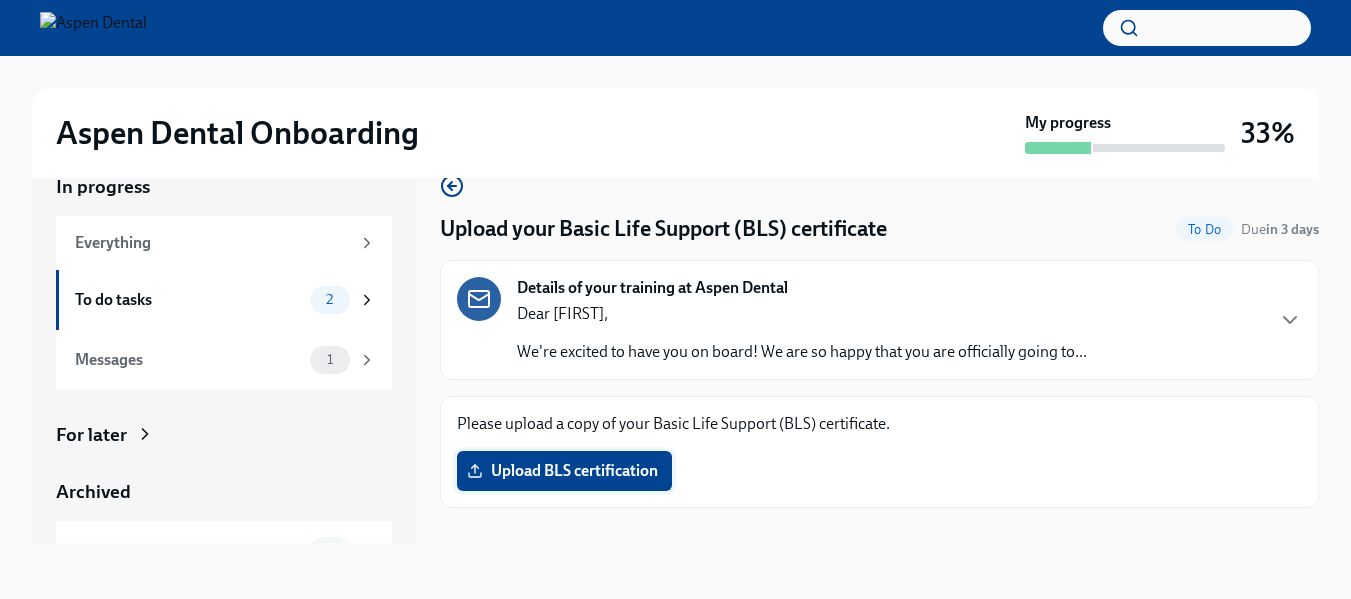 click on "Upload BLS certification" at bounding box center (564, 471) 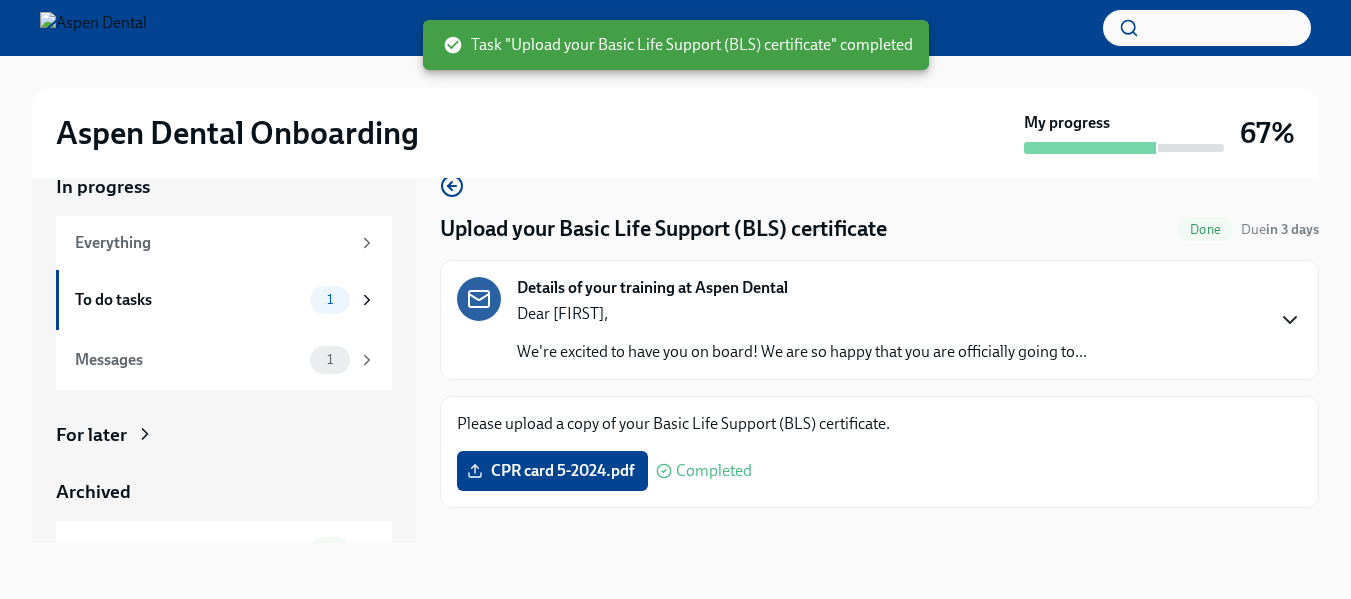 click 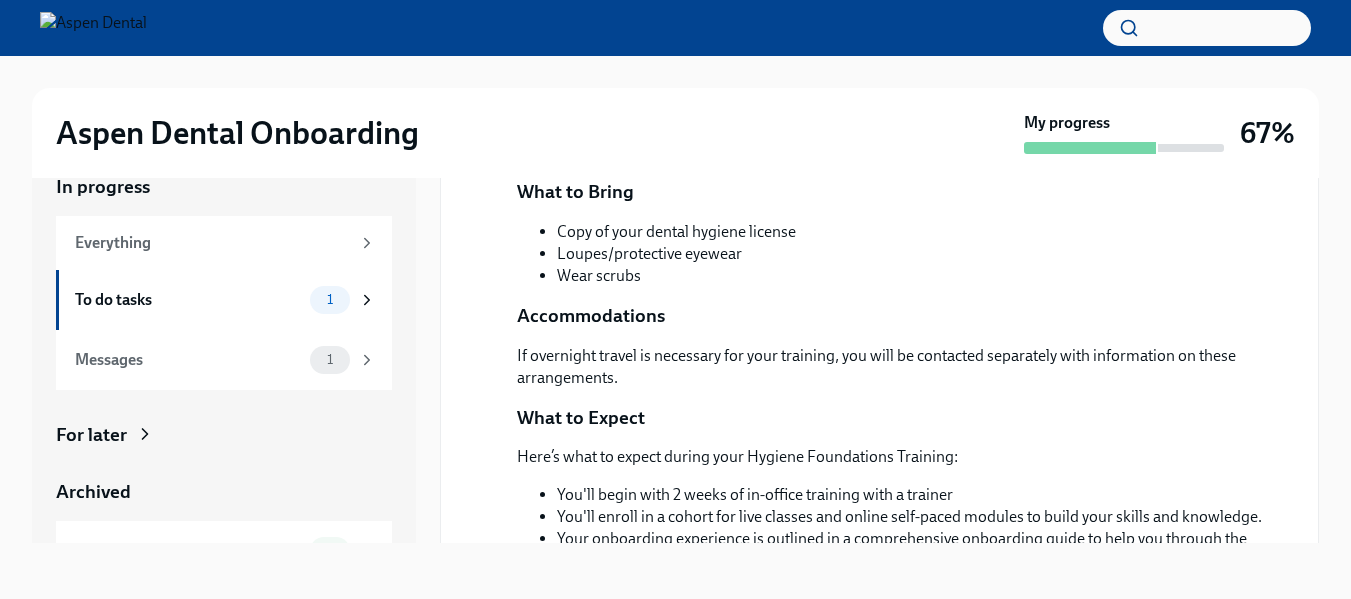 scroll, scrollTop: 700, scrollLeft: 0, axis: vertical 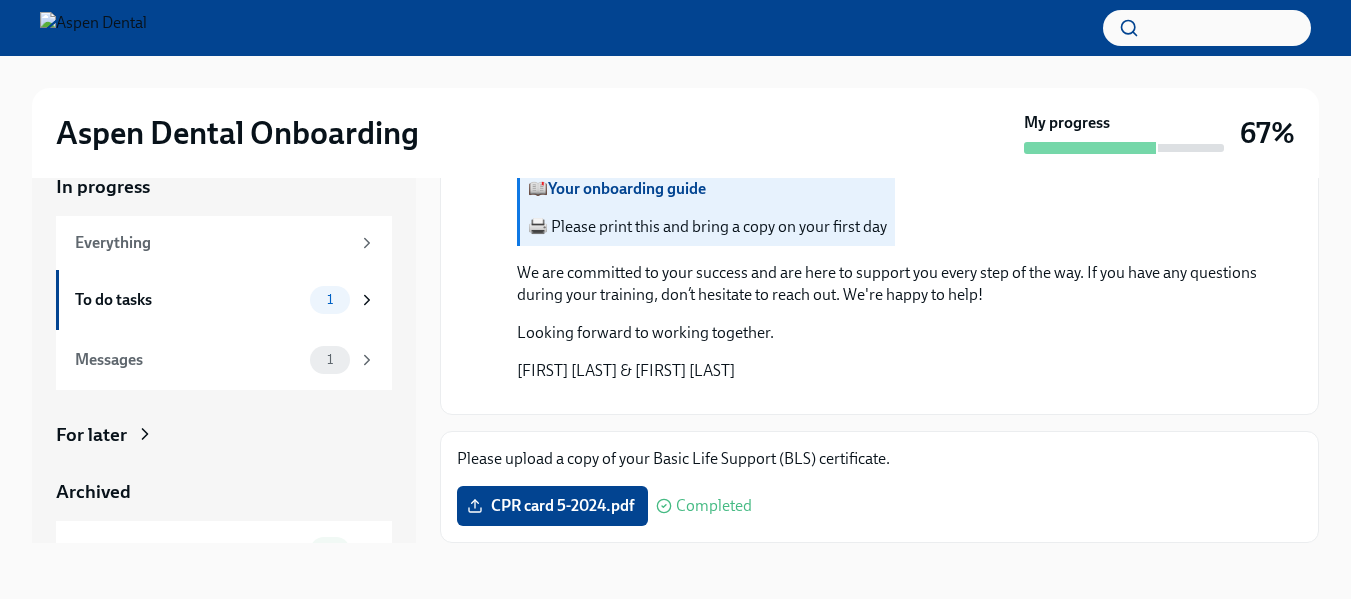 click on "Your onboarding guide" at bounding box center [627, 188] 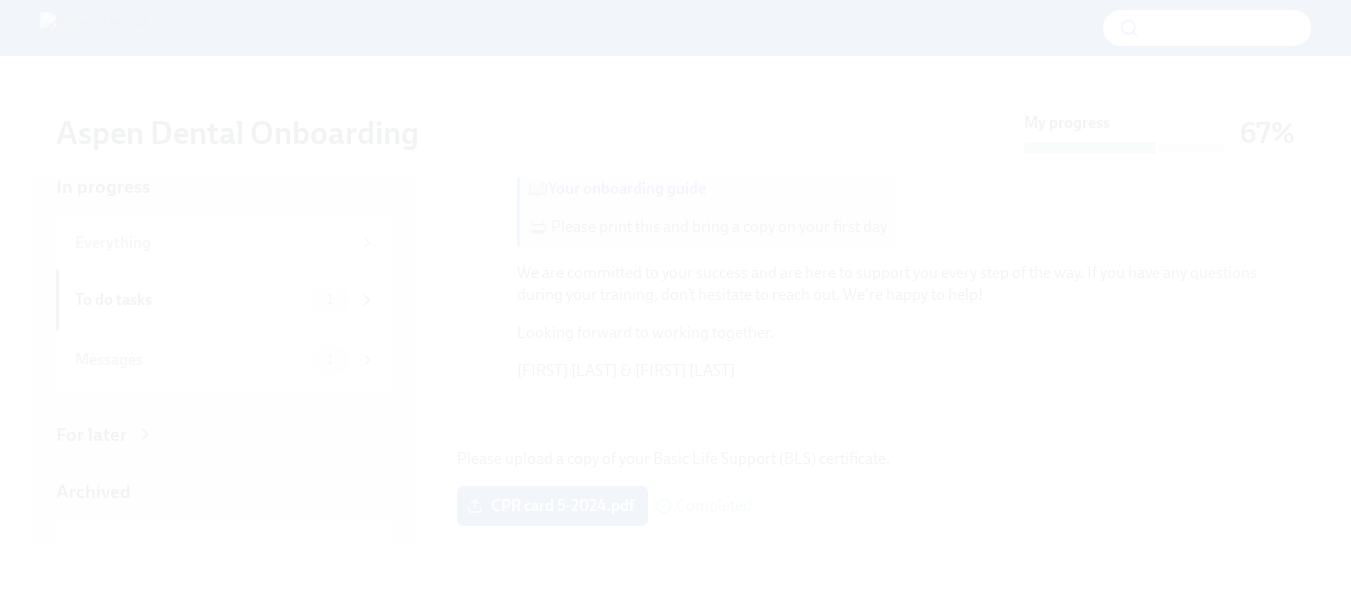 click at bounding box center [675, 299] 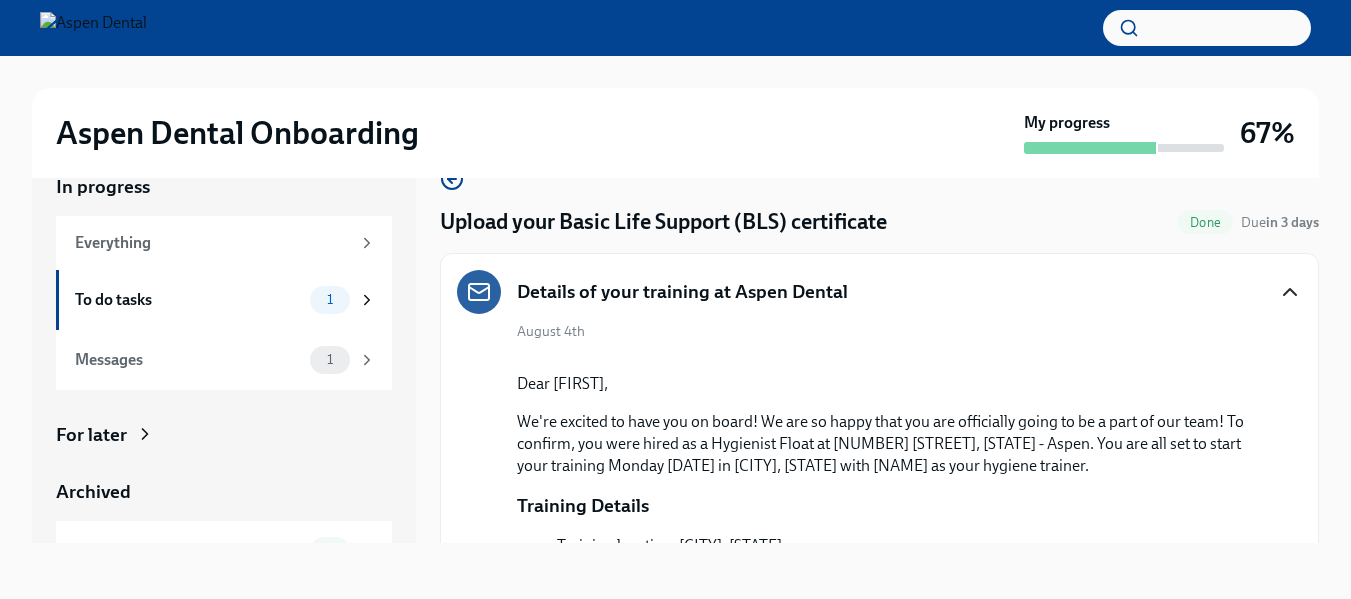 scroll, scrollTop: 0, scrollLeft: 0, axis: both 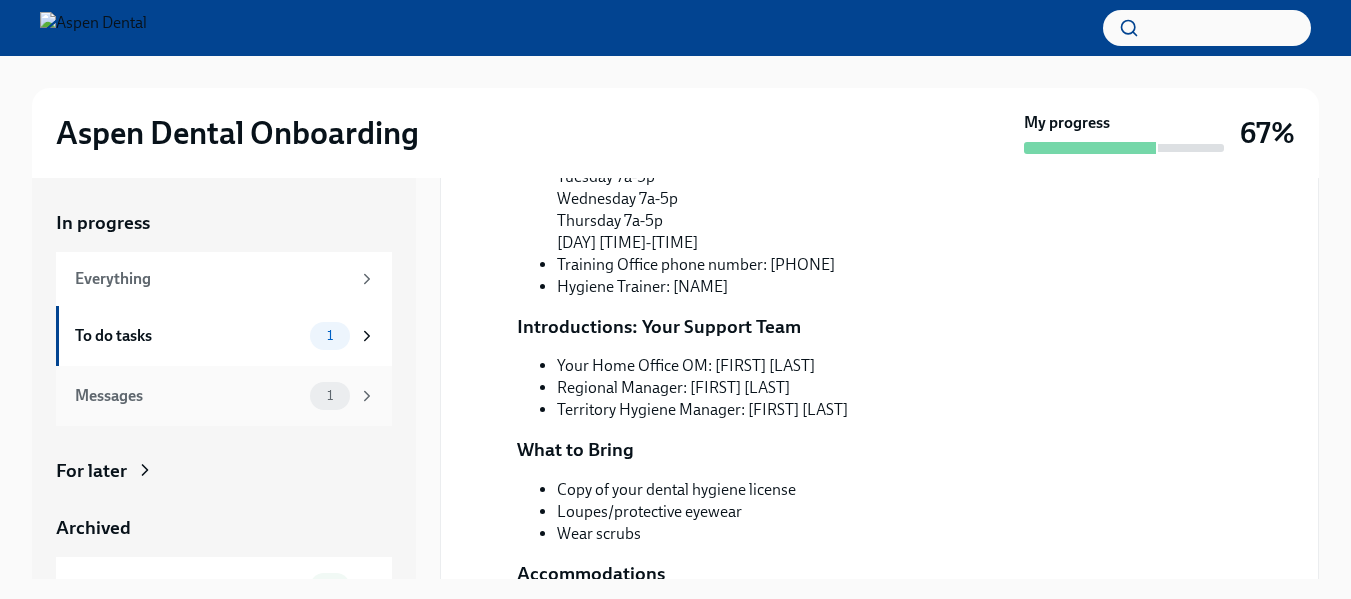 click on "Messages" at bounding box center [188, 396] 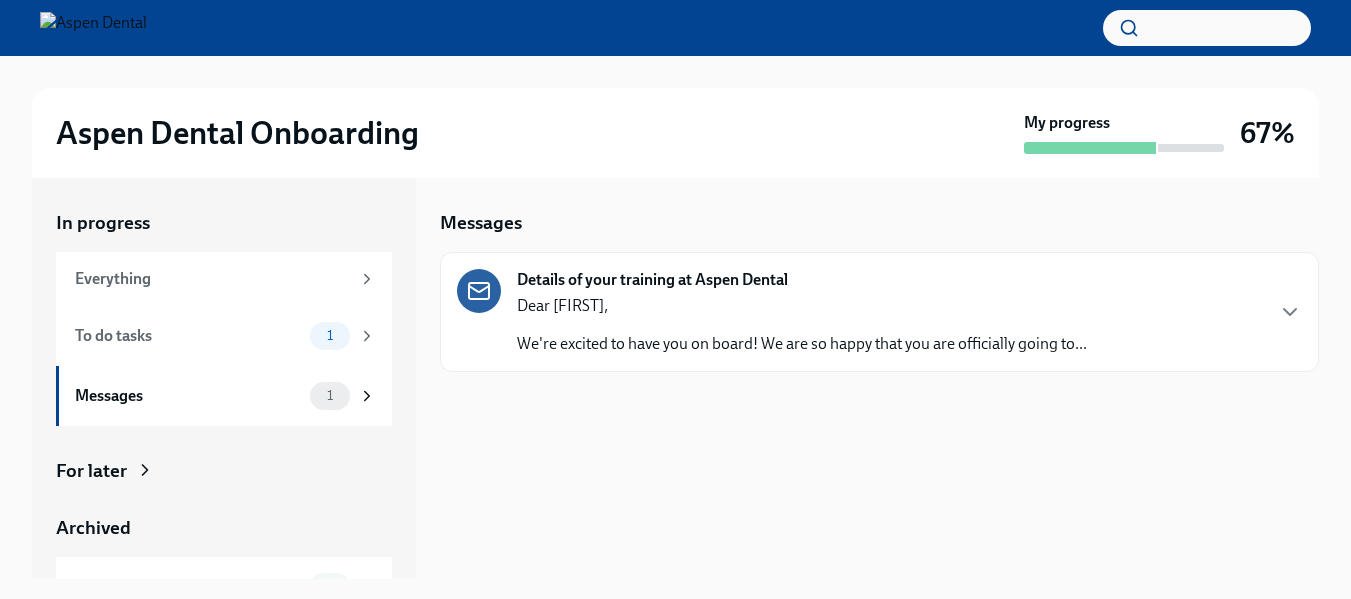 click on "Dear [NAME],
We're excited to have you on board! We are so happy that you are officially going to..." at bounding box center [802, 325] 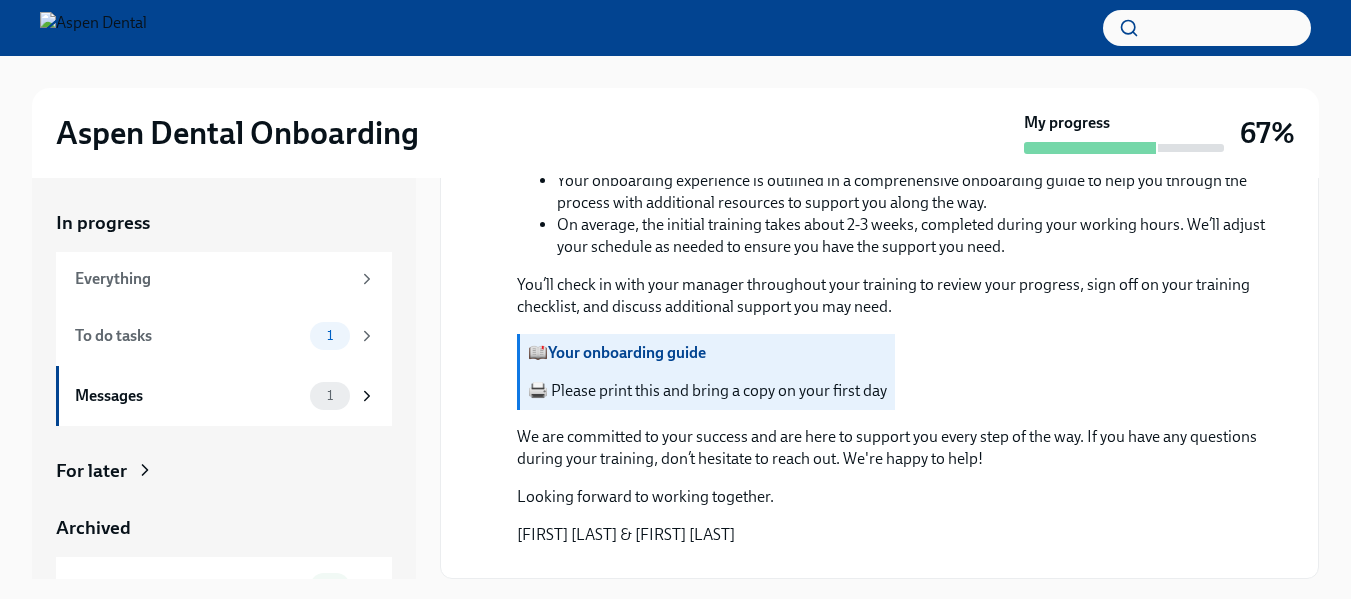 scroll, scrollTop: 1690, scrollLeft: 0, axis: vertical 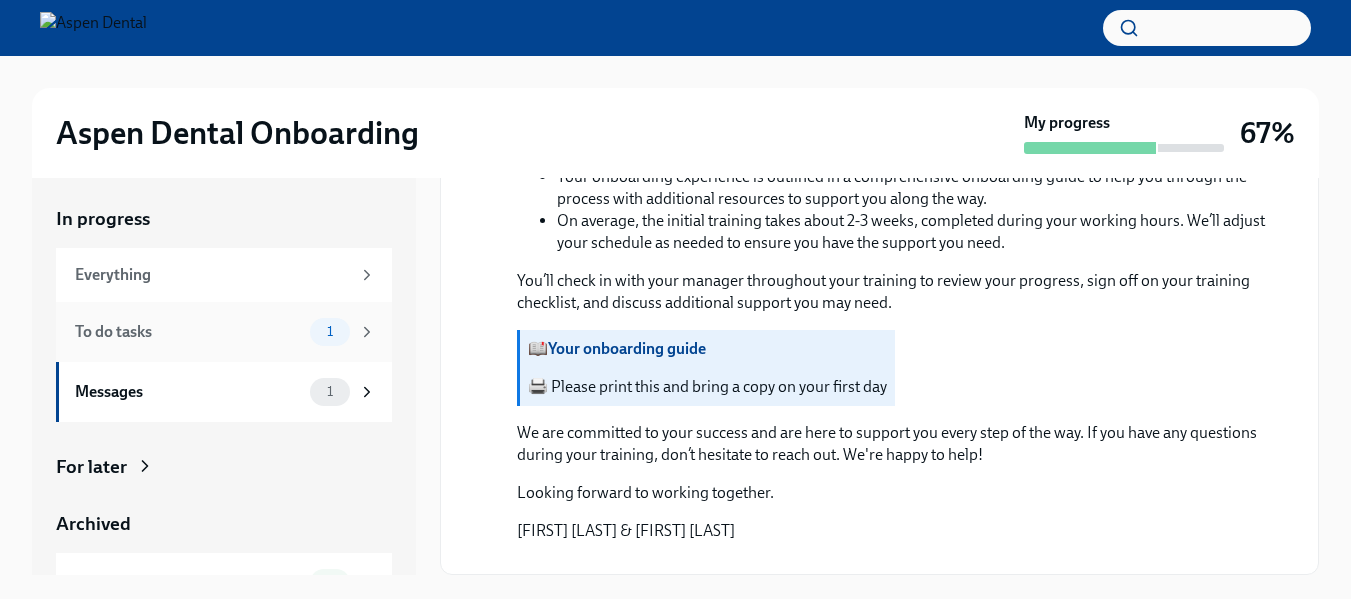 click on "To do tasks" at bounding box center (188, 332) 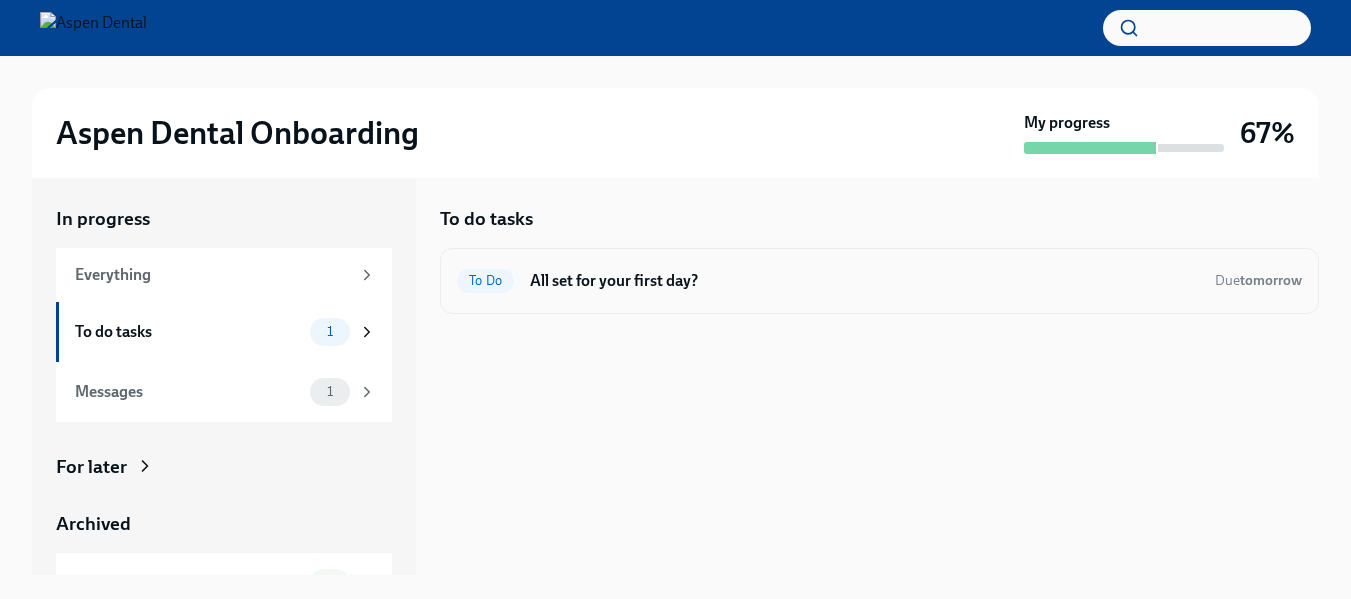 click on "All set for your first day?" at bounding box center [864, 281] 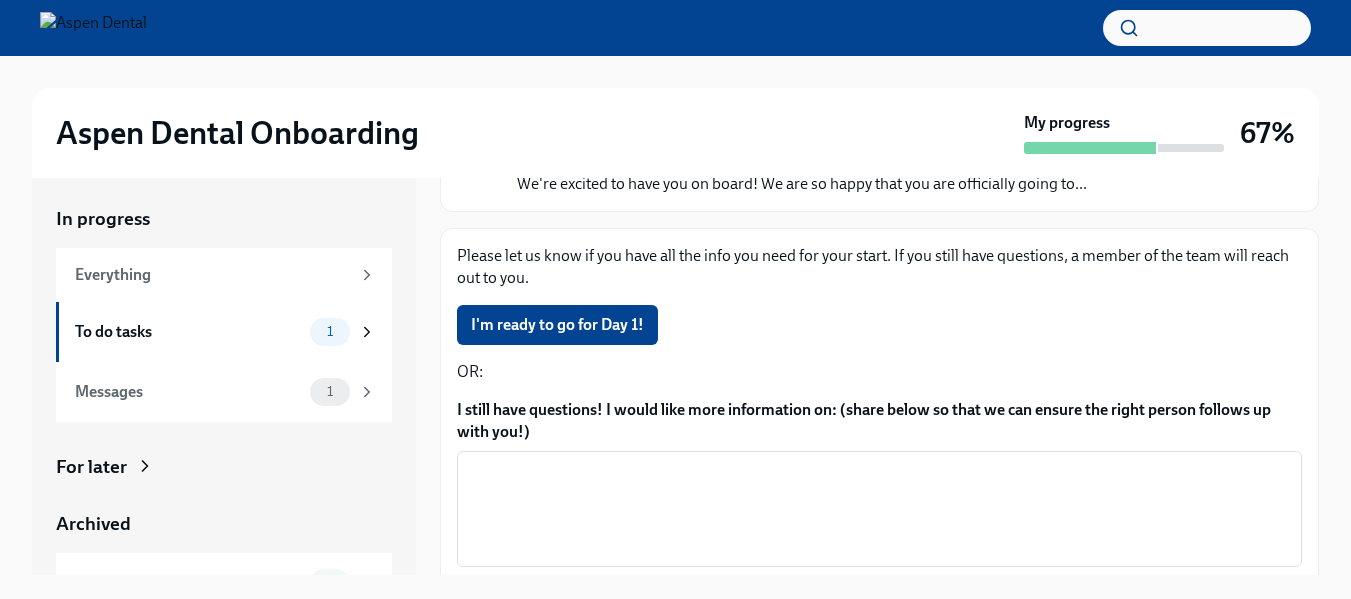 scroll, scrollTop: 257, scrollLeft: 0, axis: vertical 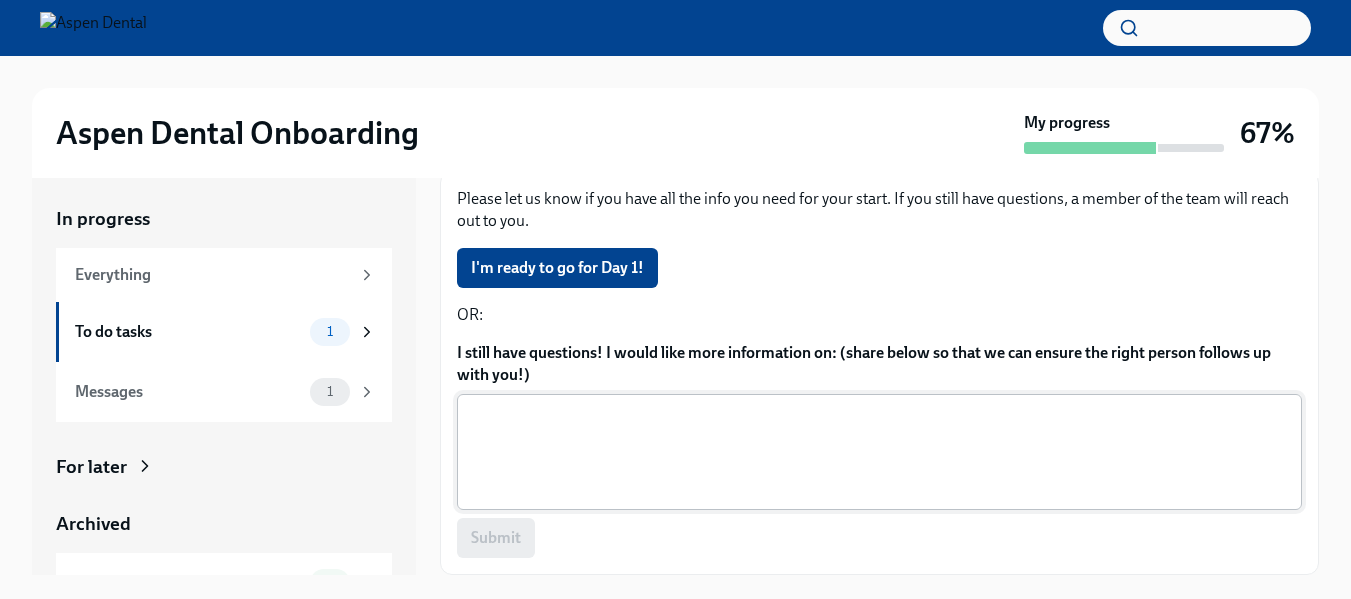 click on "I still have questions!  I would like more information on: (share below so that we can ensure the right person follows up with you!)" at bounding box center (879, 452) 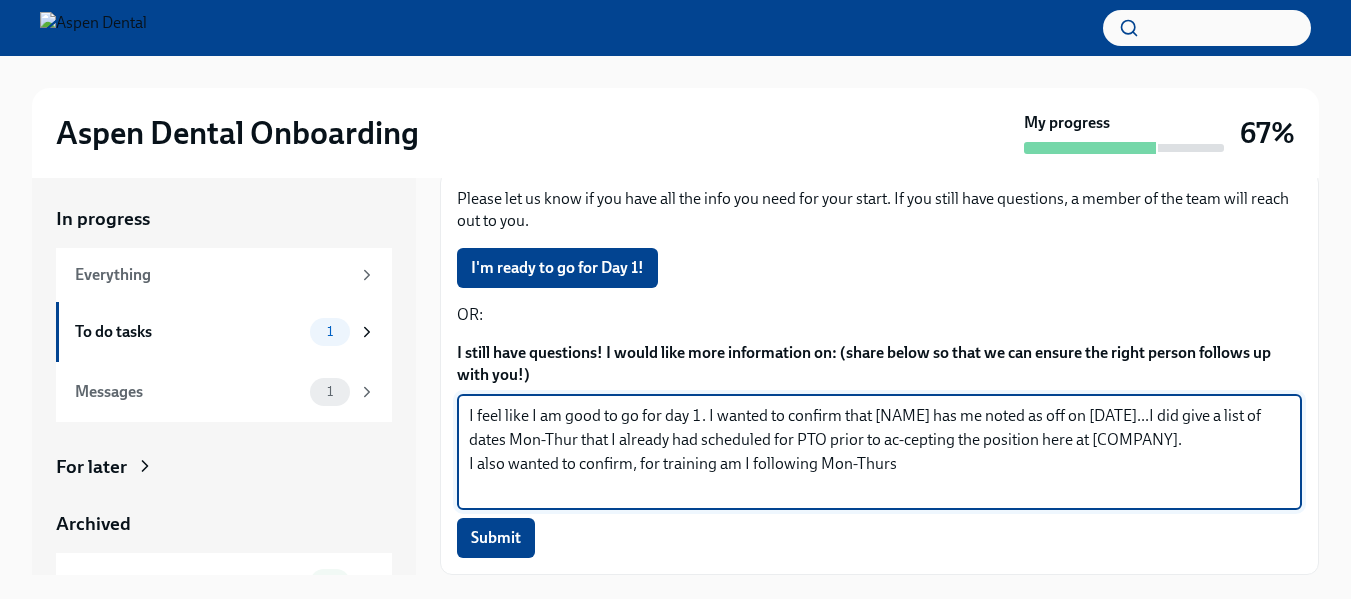 click on "I feel like I am good to go for day 1. I wanted to confirm that [NAME] has me noted as off on [DATE]...I did give a list of dates Mon-Thur that I already had scheduled for PTO prior to ac-cepting the position here at [COMPANY].
I also wanted to confirm, for training am I following Mon-Thurs" at bounding box center (879, 452) 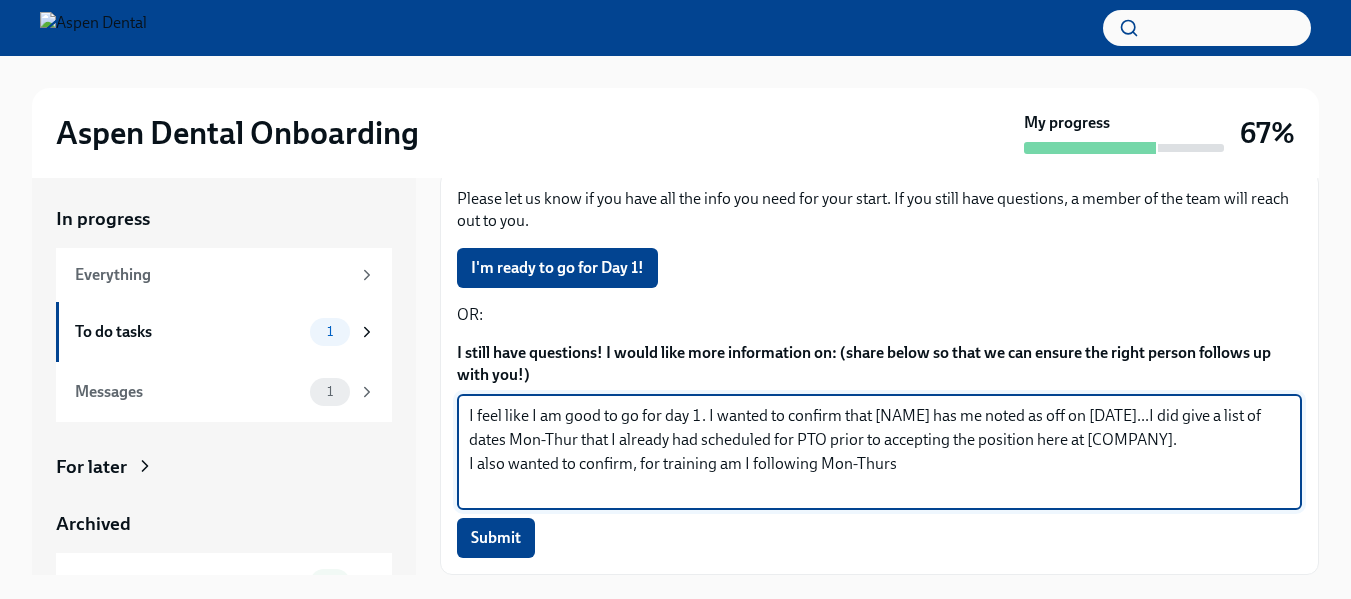 click on "I feel like I am good to go for day 1. I wanted to confirm that [NAME] has me noted as off on [DATE]...I did give a list of dates Mon-Thur that I already had scheduled for PTO prior to accepting the position here at [COMPANY].
I also wanted to confirm, for training am I following Mon-Thurs" at bounding box center (879, 452) 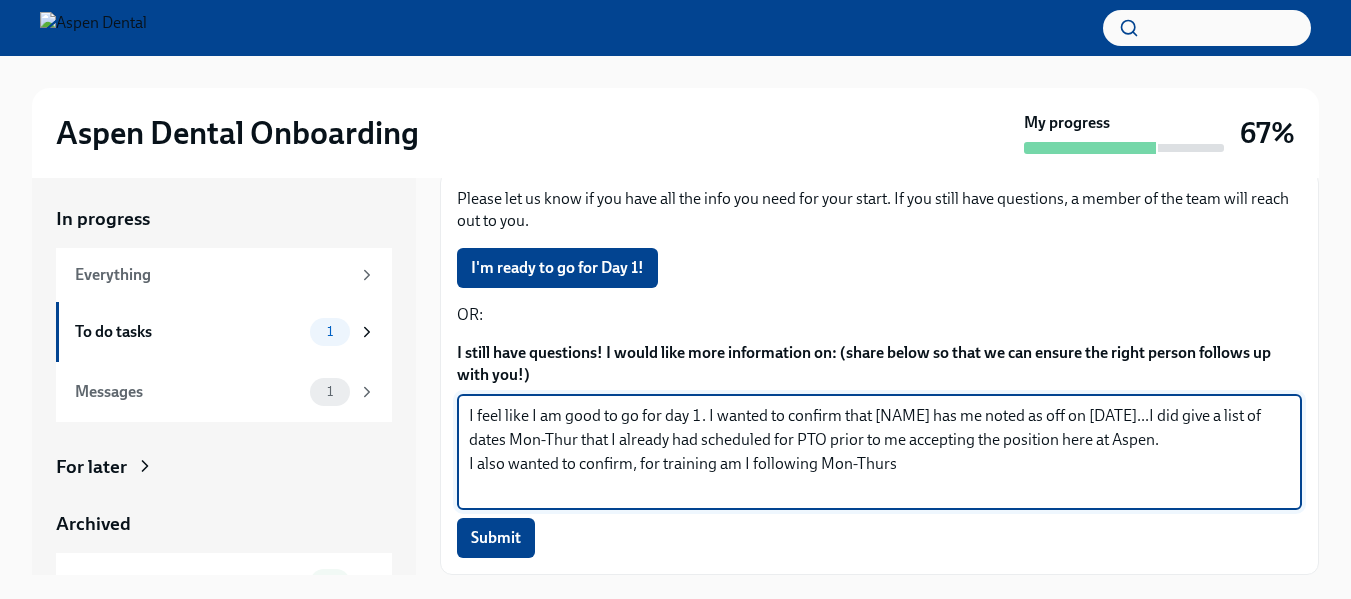 drag, startPoint x: 506, startPoint y: 442, endPoint x: 564, endPoint y: 438, distance: 58.137768 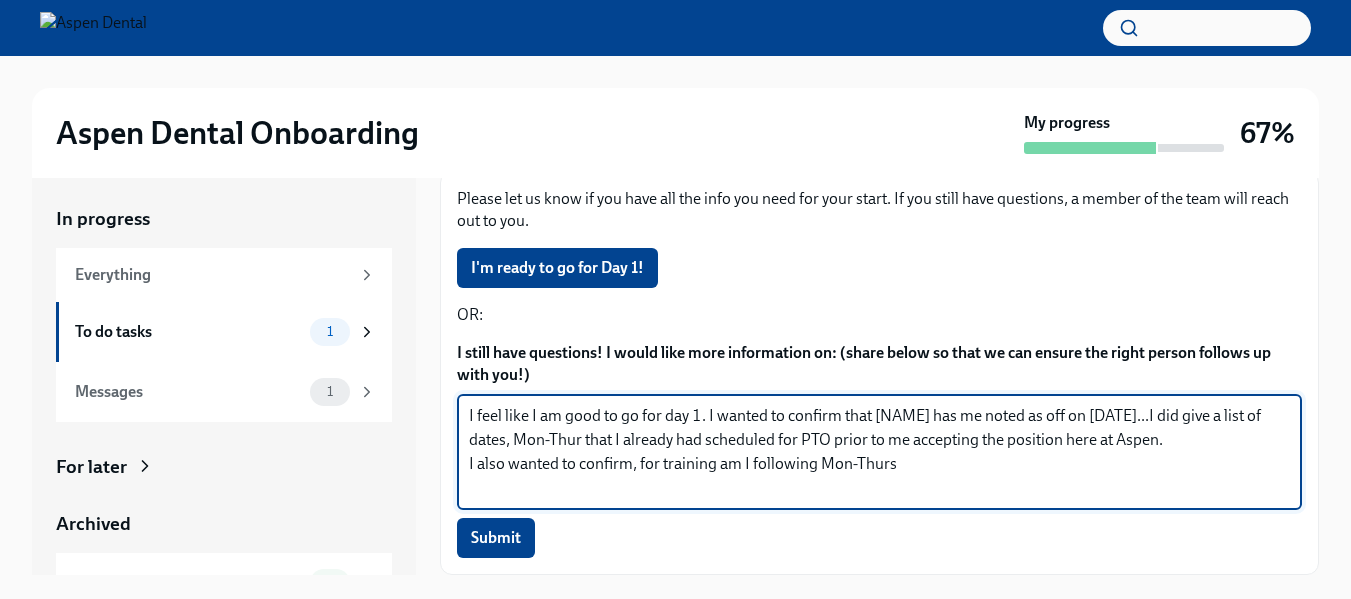 click on "I feel like I am good to go for day 1. I wanted to confirm that [NAME] has me noted as off on [DATE]...I did give a list of dates, Mon-Thur that I already had scheduled for PTO prior to me accepting the position here at Aspen.
I also wanted to confirm, for training am I following Mon-Thurs" at bounding box center [879, 452] 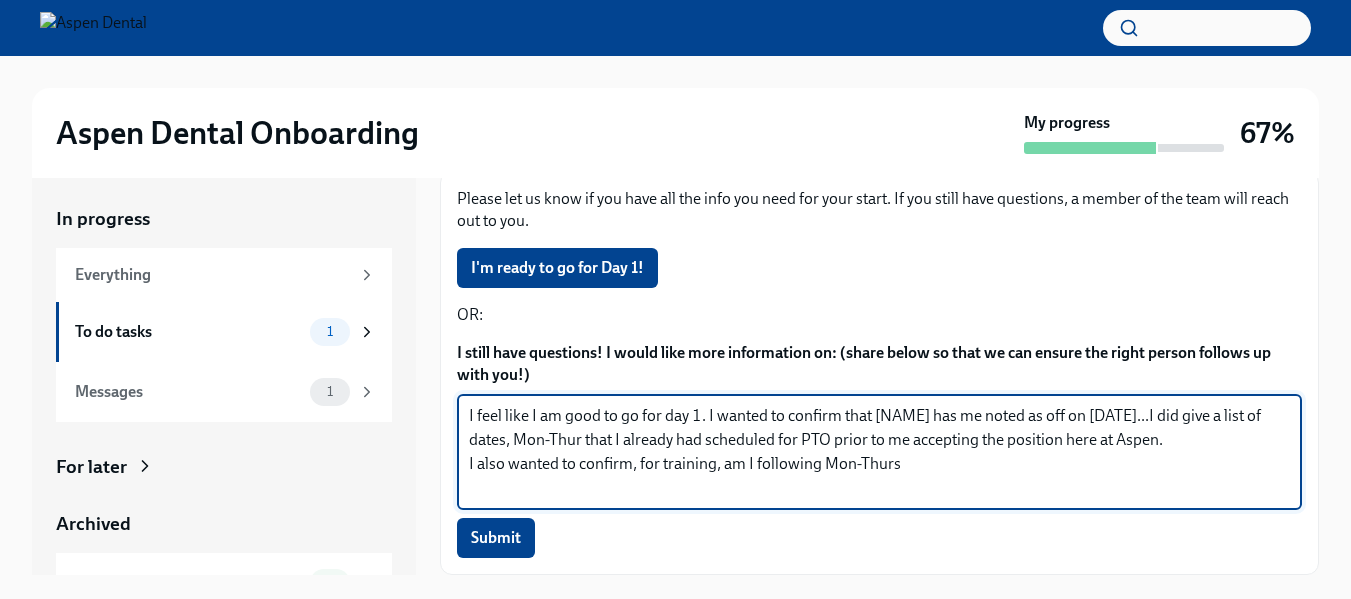 drag, startPoint x: 901, startPoint y: 462, endPoint x: 927, endPoint y: 460, distance: 26.076809 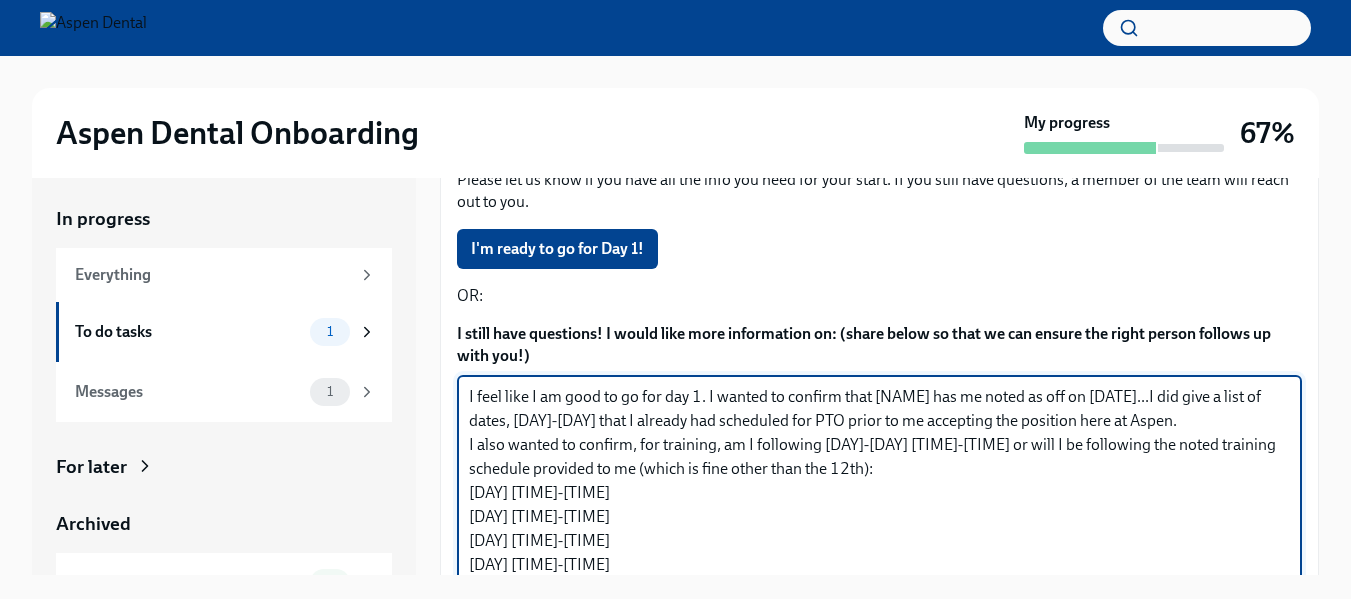 scroll, scrollTop: 300, scrollLeft: 0, axis: vertical 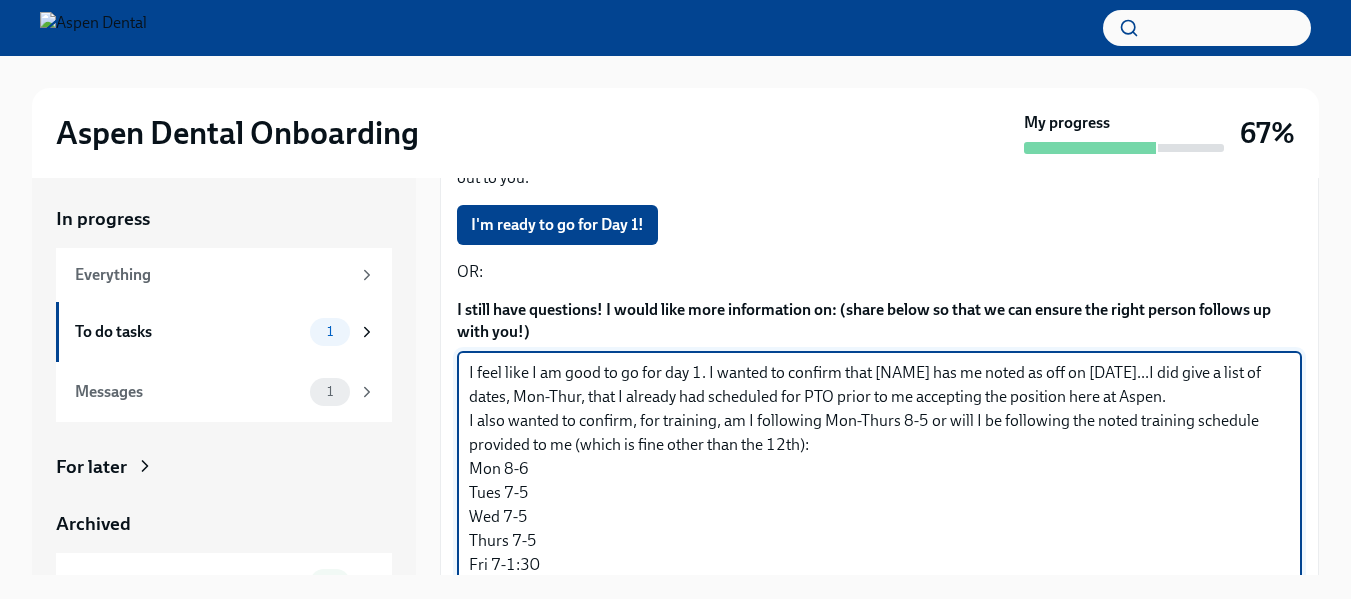 click on "I feel like I am good to go for day 1. I wanted to confirm that [NAME] has me noted as off on [DATE]...I did give a list of dates, Mon-Thur, that I already had scheduled for PTO prior to me accepting the position here at Aspen.
I also wanted to confirm, for training, am I following Mon-Thurs 8-5 or will I be following the noted training schedule provided to me (which is fine other than the 12th):
Mon 8-6
Tues 7-5
Wed 7-5
Thurs 7-5
Fri 7-1:30
(I know the email said it would follow my working hours but I just want to be sure I am there when I am" at bounding box center [879, 469] 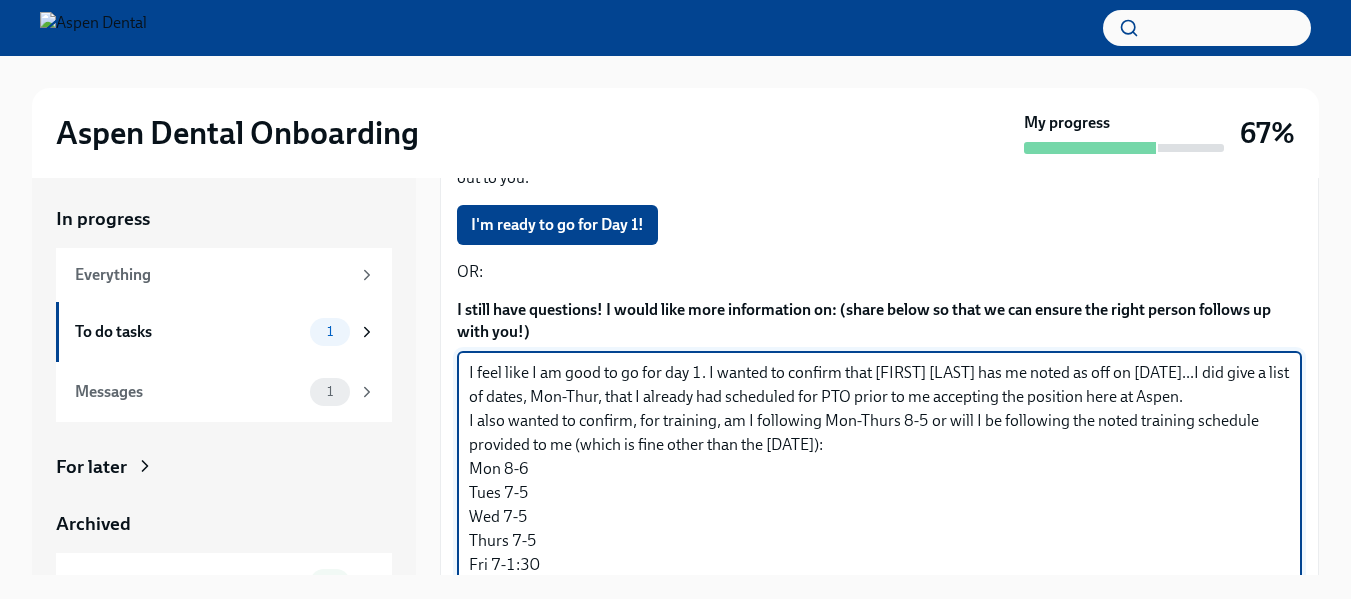 click on "I feel like I am good to go for day 1. I wanted to confirm that [FIRST] [LAST] has me noted as off on [DATE]...I did give a list of dates, Mon-Thur, that I already had scheduled for PTO prior to me accepting the position here at Aspen.
I also wanted to confirm, for training, am I following Mon-Thurs 8-5 or will I be following the noted training schedule provided to me (which is fine other than the [DATE]):
Mon 8-6
Tues 7-5
Wed 7-5
Thurs 7-5
Fri 7-1:30" at bounding box center [879, 469] 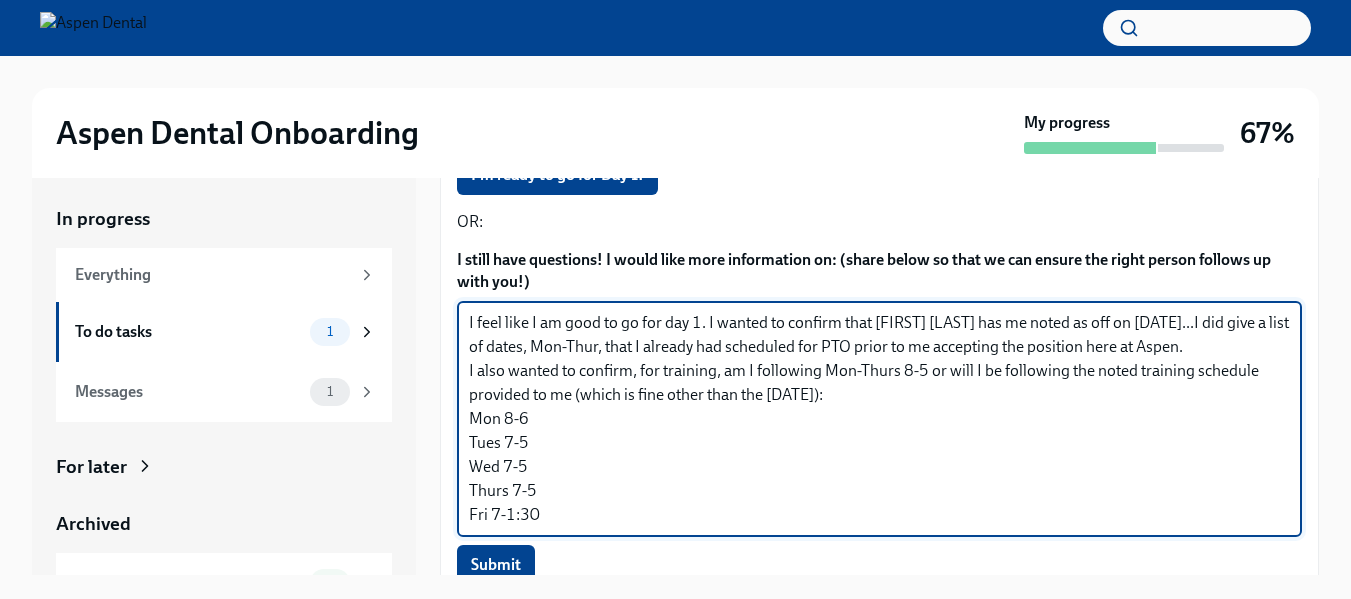 scroll, scrollTop: 377, scrollLeft: 0, axis: vertical 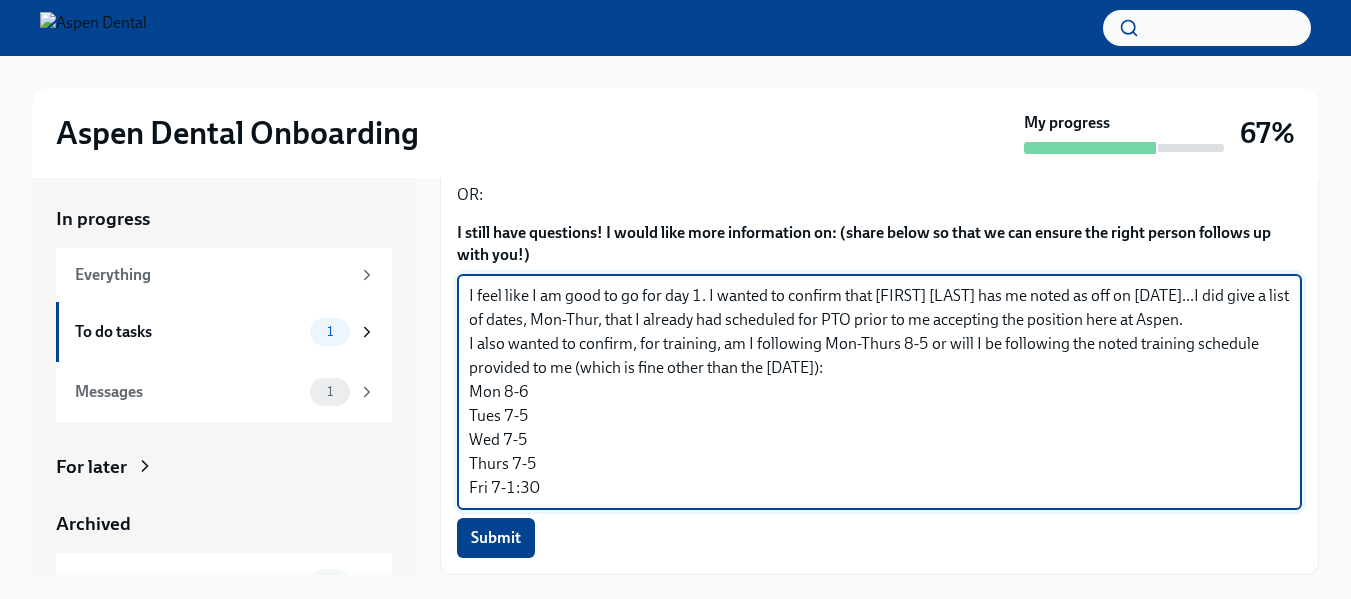 click on "I feel like I am good to go for day 1. I wanted to confirm that [FIRST] [LAST] has me noted as off on [DATE]...I did give a list of dates, Mon-Thur, that I already had scheduled for PTO prior to me accepting the position here at Aspen.
I also wanted to confirm, for training, am I following Mon-Thurs 8-5 or will I be following the noted training schedule provided to me (which is fine other than the [DATE]):
Mon 8-6
Tues 7-5
Wed 7-5
Thurs 7-5
Fri 7-1:30" at bounding box center [879, 392] 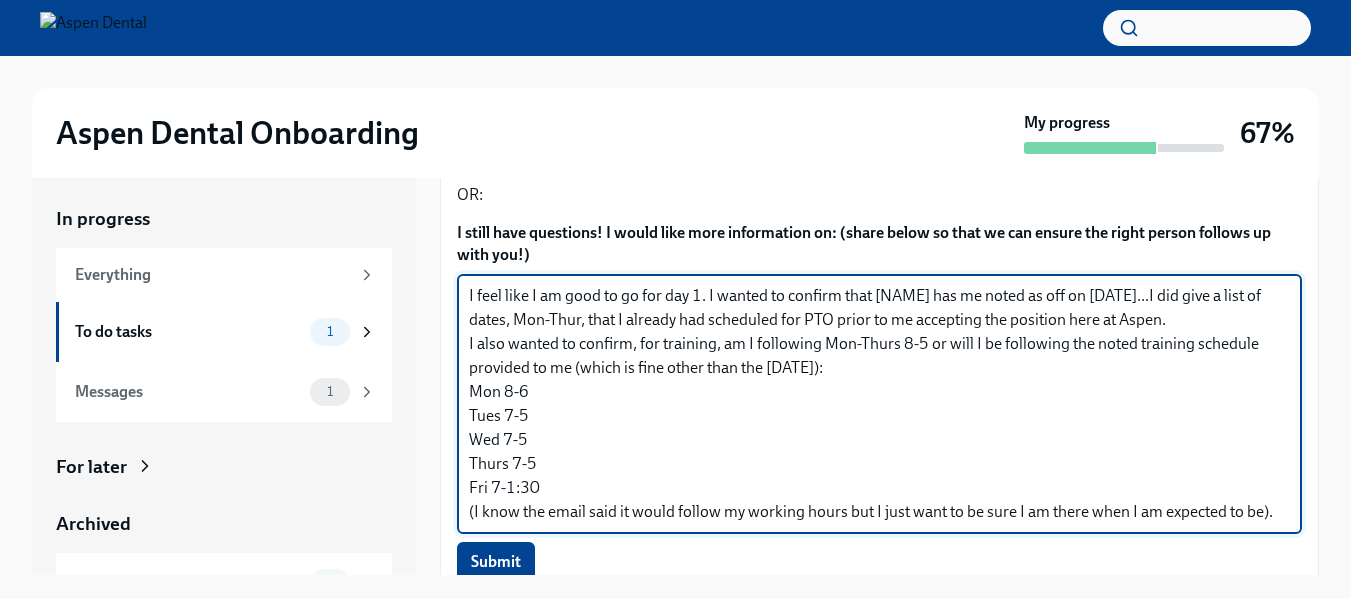 scroll, scrollTop: 70, scrollLeft: 0, axis: vertical 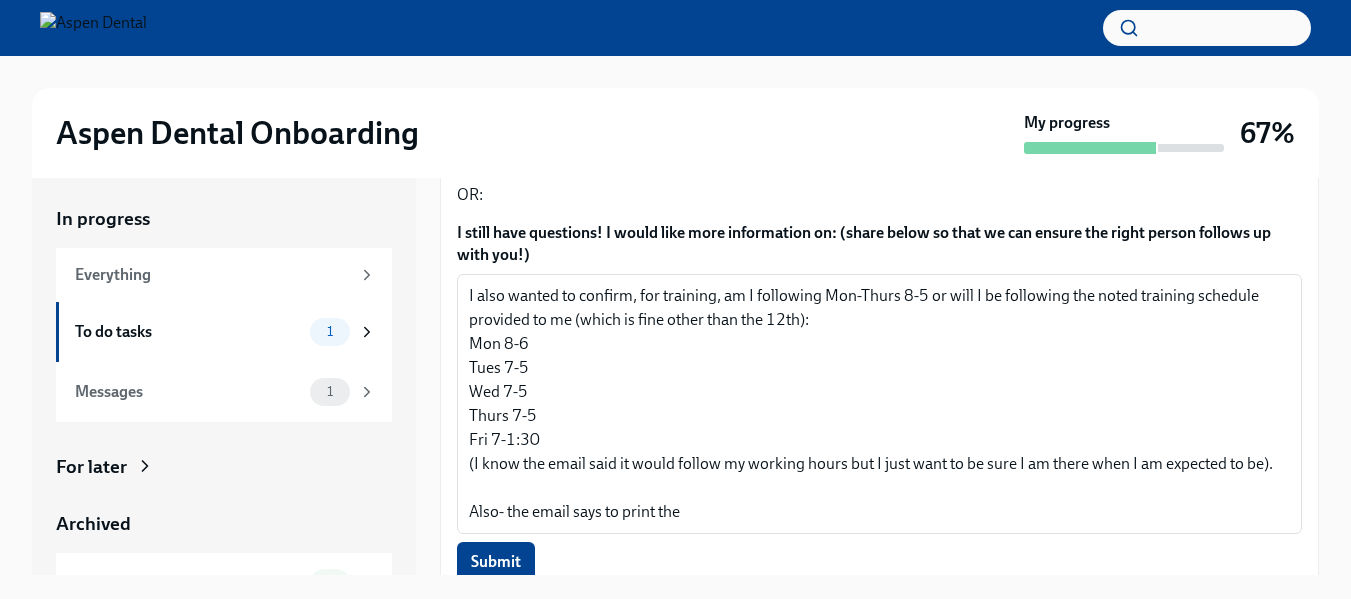 click on "Aspen Dental Onboarding" at bounding box center (536, 133) 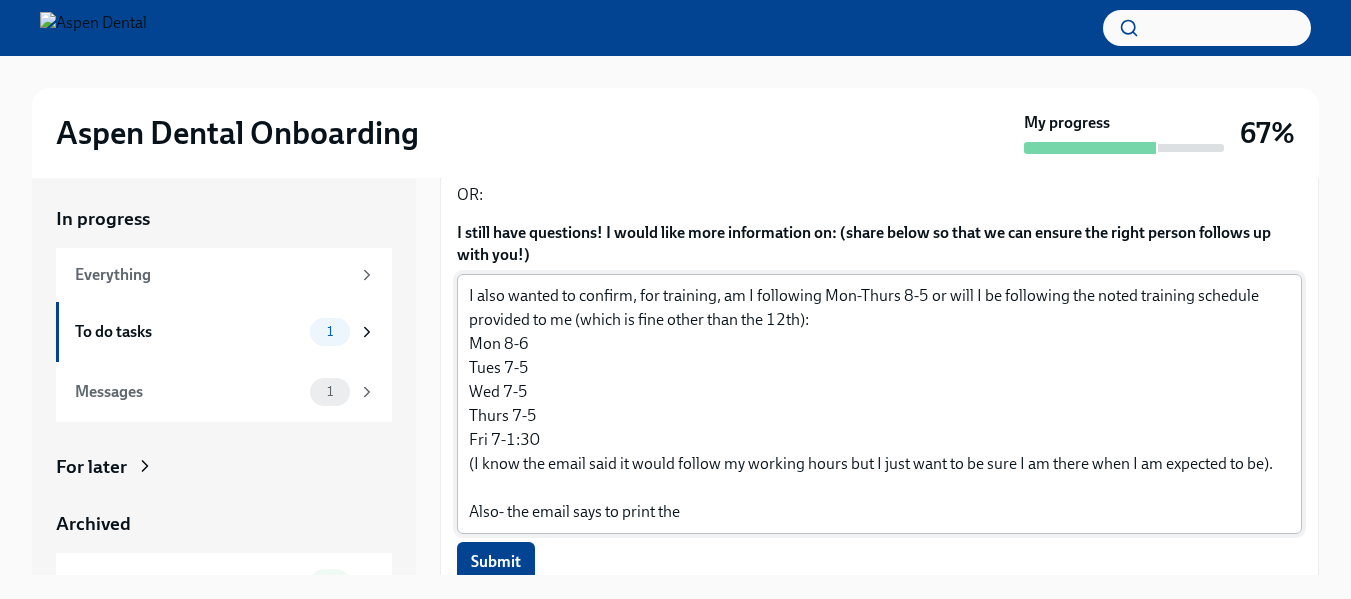 click on "I feel like I am good to go for day 1. I wanted to confirm that [PERSON_NAME] has me noted as off on [DATE]...I did give a list of dates, Mon-Thur, that I already had scheduled for PTO prior to me accepting the position here at Aspen.
I also wanted to confirm, for training, am I following Mon-Thurs 8-5 or will I be following the noted training schedule provided to me (which is fine other than the 12th):
Mon 8-6
Tues 7-5
Wed 7-5
Thurs 7-5
Fri 7-1:30
(I know the email said it would follow my working hours but I just want to be sure I am there when I am expected to be).
Also- the email says to print the" at bounding box center (879, 404) 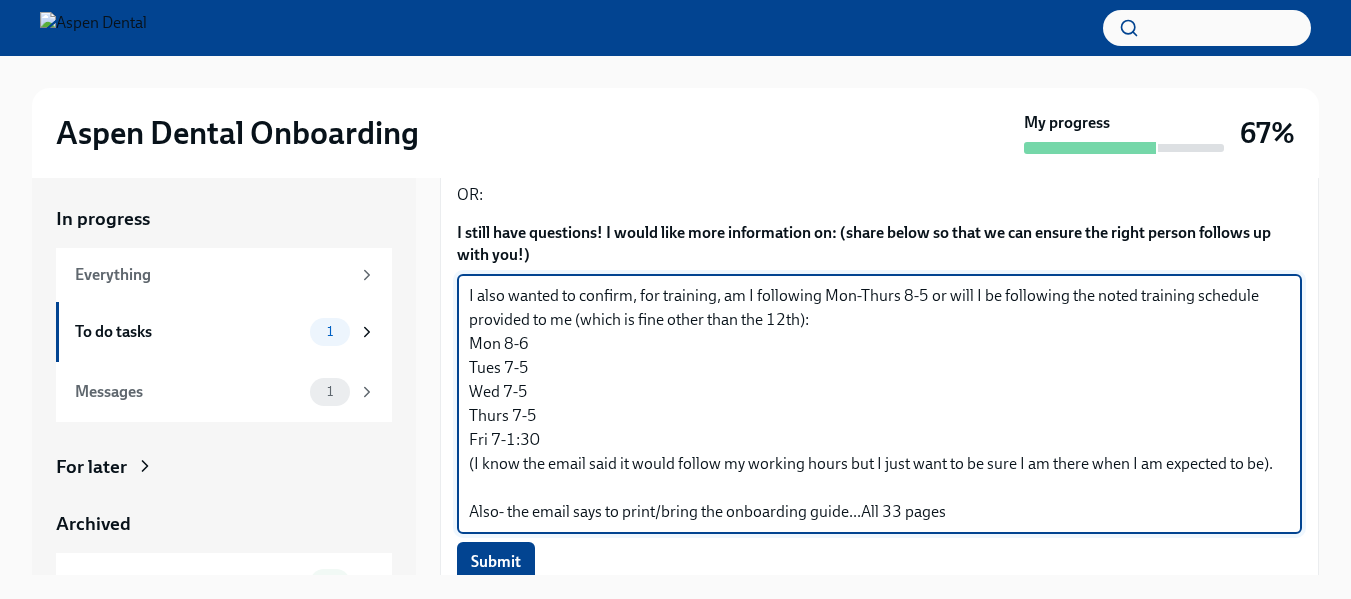 click on "I feel like I am good to go for day 1. I wanted to confirm that [FIRST] has me noted as off on [DATE]...I did give a list of dates, Mon-Thur, that I already had scheduled for PTO prior to me accepting the position here at Aspen.
I also wanted to confirm, for training, am I following Mon-Thurs 8-5 or will I be following the noted training schedule provided to me (which is fine other than the 12th):
Mon 8-6
Tues 7-5
Wed 7-5
Thurs 7-5
Fri 7-1:30
(I know the email said it would follow my working hours but I just want to be sure I am there when I am expected to be).
Also- the email says to print/bring the onboarding guide...All 33 pages" at bounding box center [879, 404] 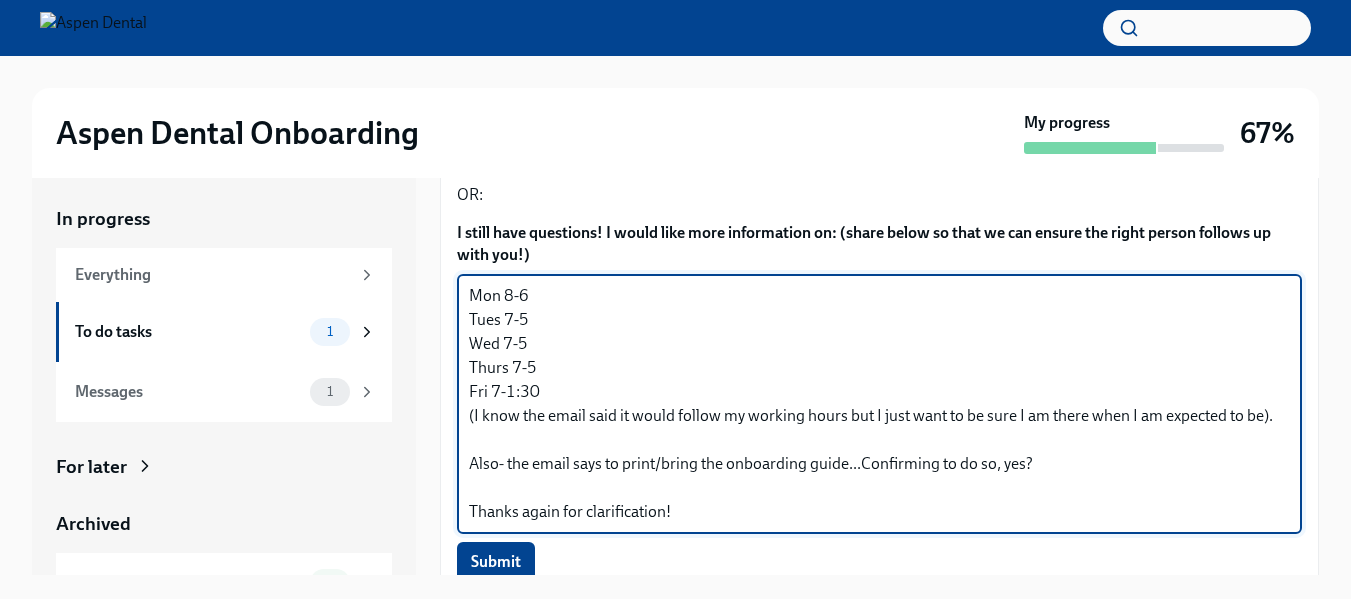 scroll, scrollTop: 142, scrollLeft: 0, axis: vertical 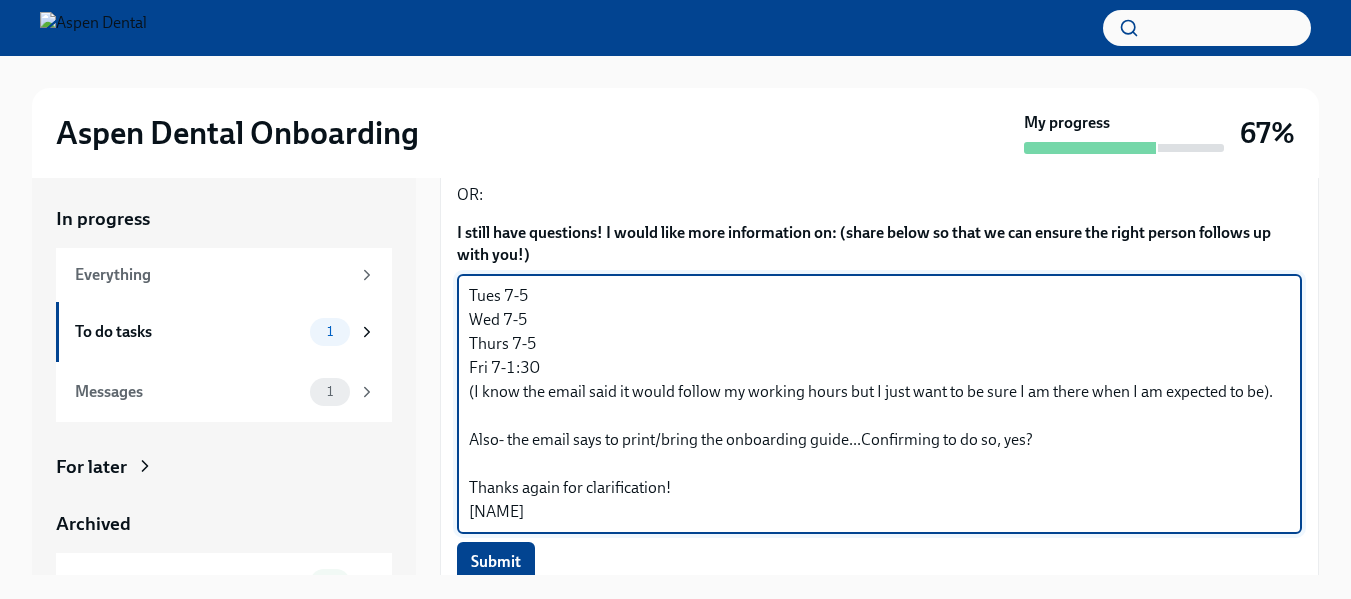 click on "I feel like I am good to go for day 1. I wanted to confirm that [NAME] has me noted as off on [DATE]...I did give a list of dates, Mon-Thur, that I already had scheduled for PTO prior to me accepting the position here at [COMPANY NAME].
I also wanted to confirm, for training, am I following Mon-Thurs 8-5 or will I be following the noted training schedule provided to me (which is fine other than the [DATE]):
Mon 8-6
Tues 7-5
Wed 7-5
Thurs 7-5
Fri 7-1:30
(I know the email said it would follow my working hours but I just want to be sure I am there when I am expected to be).
Also- the email says to print/bring the onboarding guide...Confirming to do so, yes?
Thanks again for clarification!
[NAME]" at bounding box center (879, 404) 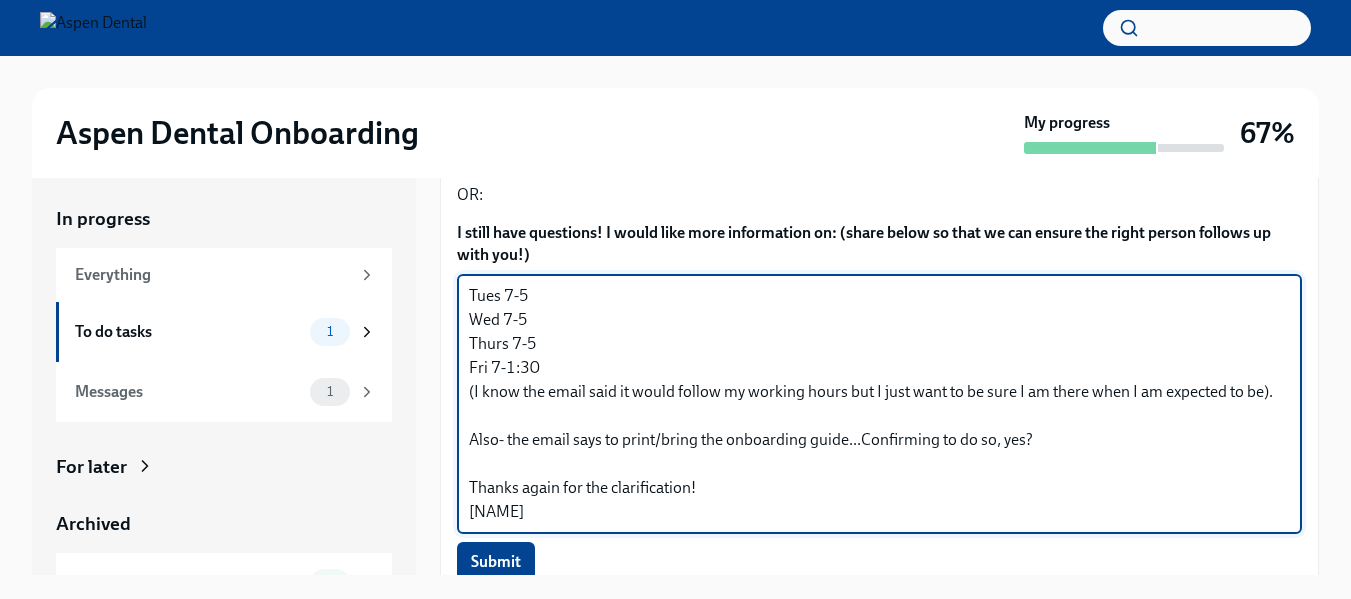 drag, startPoint x: 841, startPoint y: 370, endPoint x: 884, endPoint y: 370, distance: 43 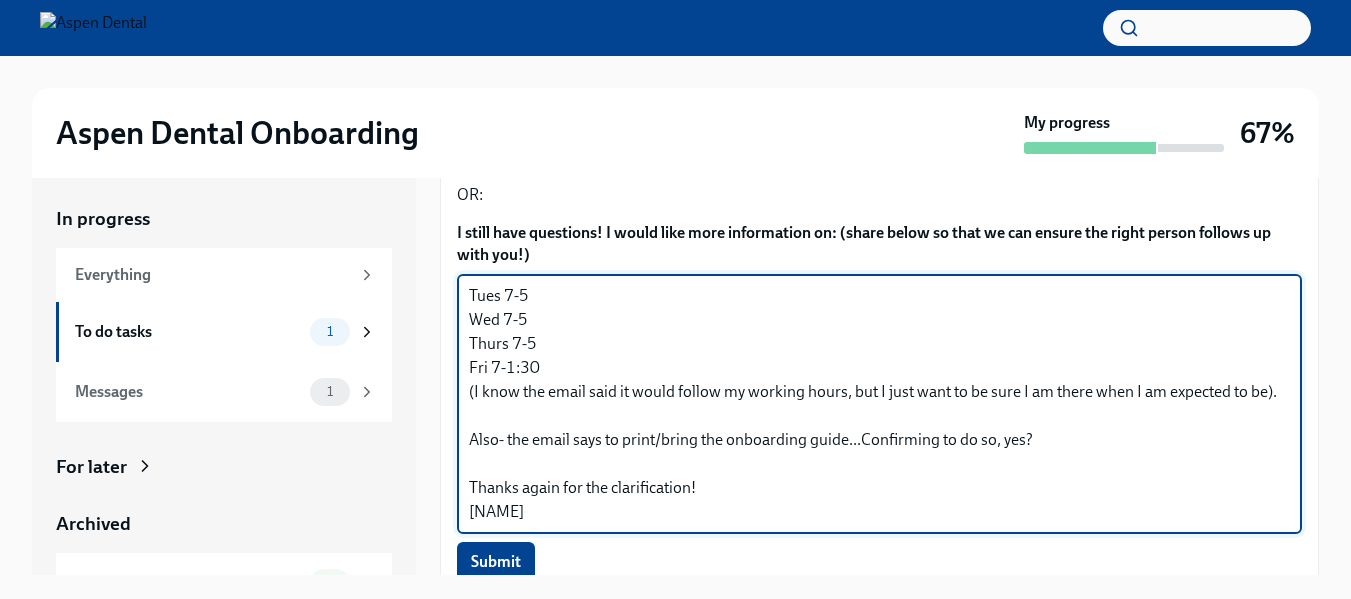 drag, startPoint x: 690, startPoint y: 490, endPoint x: 792, endPoint y: 481, distance: 102.396286 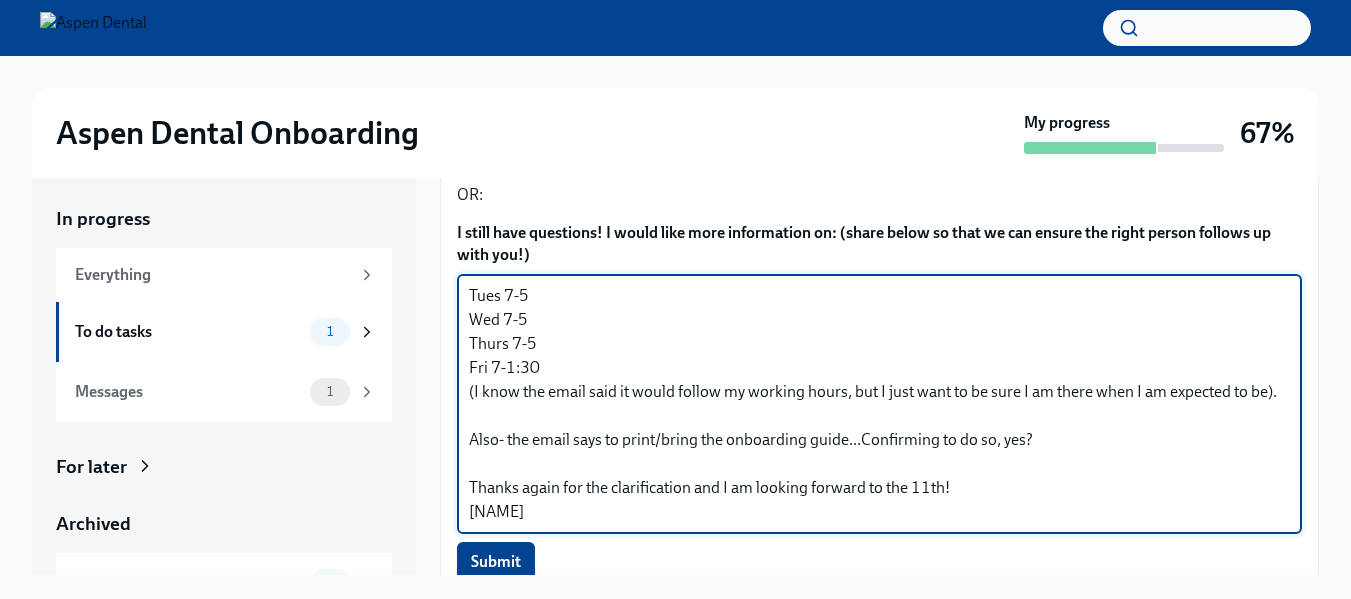 click on "I feel like I am good to go for day 1. I wanted to confirm that [NAME] has me noted as off on [DATE]...I did give a list of dates, Mon-Thur, that I already had scheduled for PTO prior to me accepting the position here at Aspen.
I also wanted to confirm, for training, am I following Mon-Thurs 8-5 or will I be following the noted training schedule provided to me (which is fine other than the 12th):
Mon 8-6
Tues 7-5
Wed 7-5
Thurs 7-5
Fri 7-1:30
(I know the email said it would follow my working hours, but I just want to be sure I am there when I am expected to be).
Also- the email says to print/bring the onboarding guide...Confirming to do so, yes?
Thanks again for the clarification and I am looking forward to the 11th!
[NAME]" at bounding box center [879, 404] 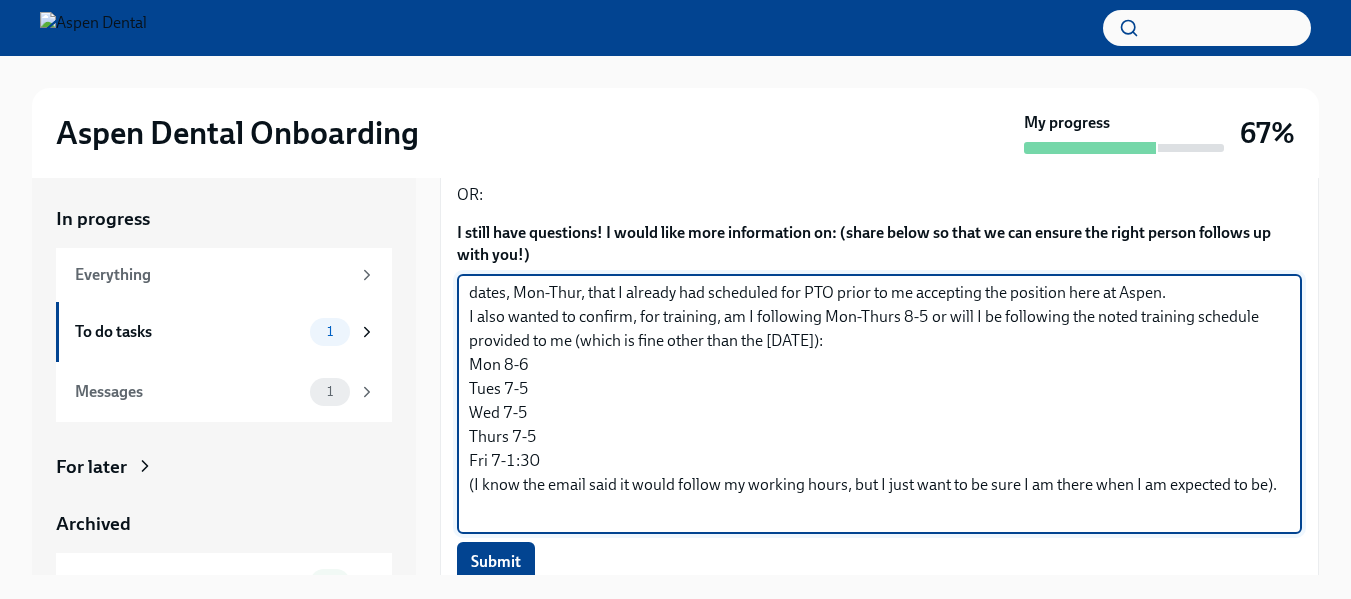 scroll, scrollTop: 0, scrollLeft: 0, axis: both 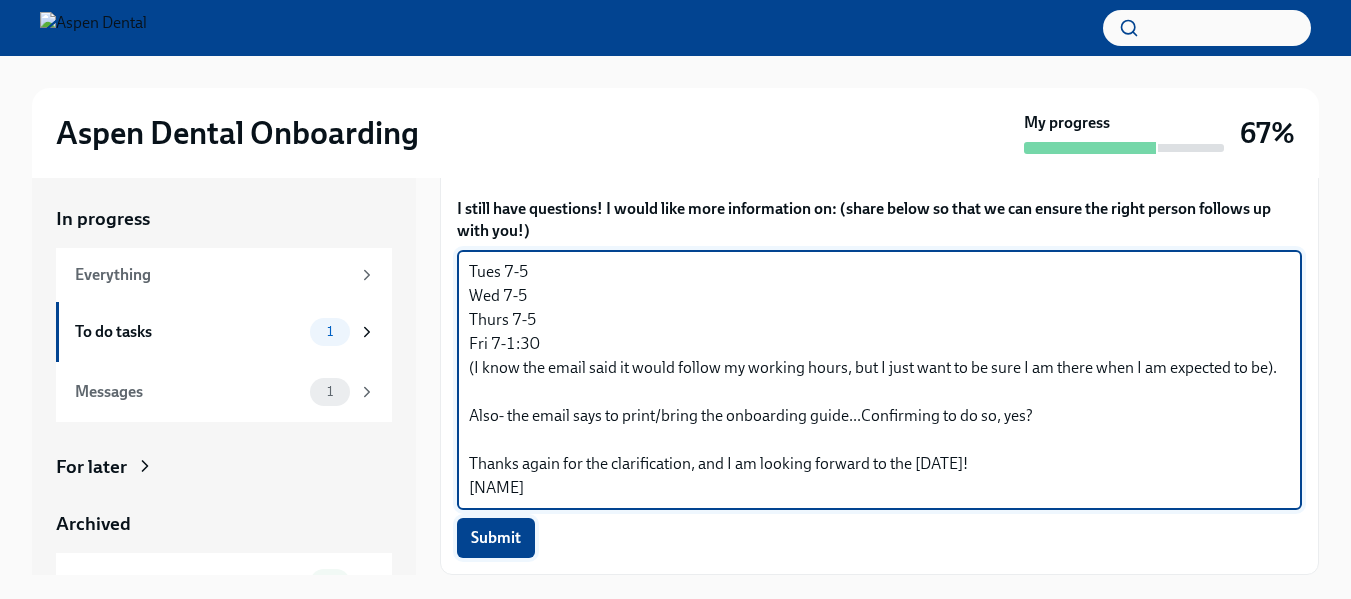 type on "I feel like I am good to go for day 1. I wanted to confirm that [NAME] has me noted as off on [DATE]...I did give a list of dates, Mon-Thur, that I already had scheduled for PTO prior to me accepting the position here at Aspen.
I also wanted to confirm, for training, am I following Mon-Thurs 8-5 or will I be following the noted training schedule provided to me (which is fine other than the [DATE]):
Mon 8-6
Tues 7-5
Wed 7-5
Thurs 7-5
Fri 7-1:30
(I know the email said it would follow my working hours, but I just want to be sure I am there when I am expected to be).
Also- the email says to print/bring the onboarding guide...Confirming to do so, yes?
Thanks again for the clarification, and I am looking forward to the [DATE]!
[NAME]" 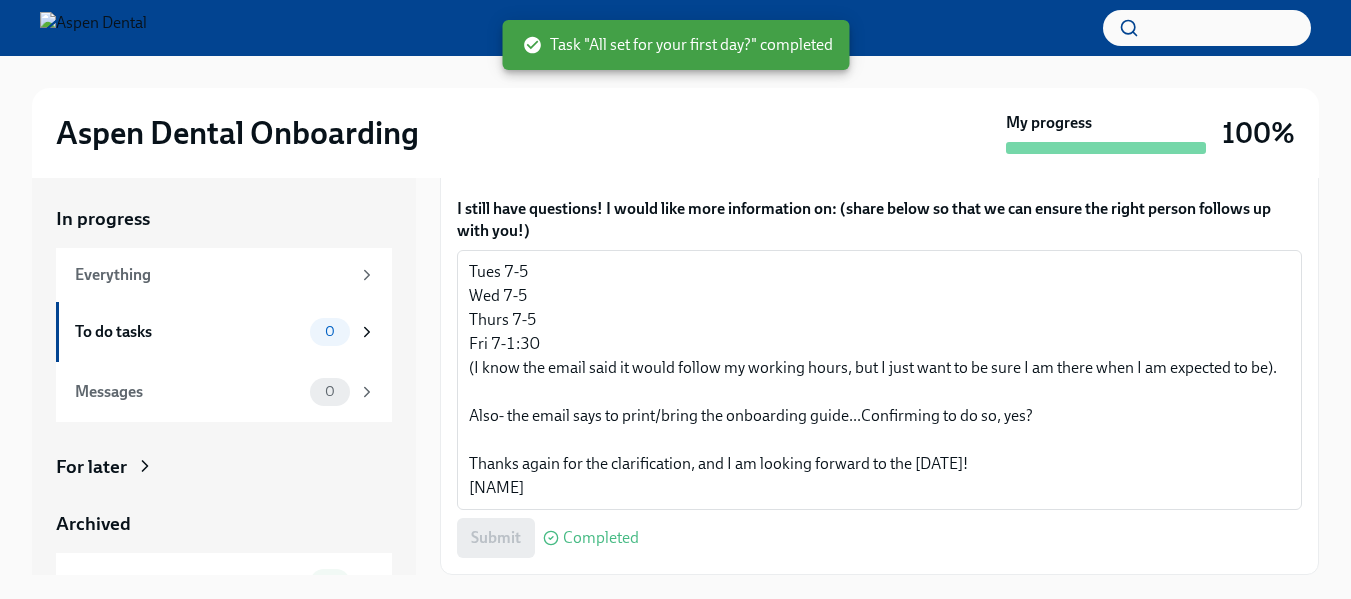 click on "Submit Completed" at bounding box center [879, 538] 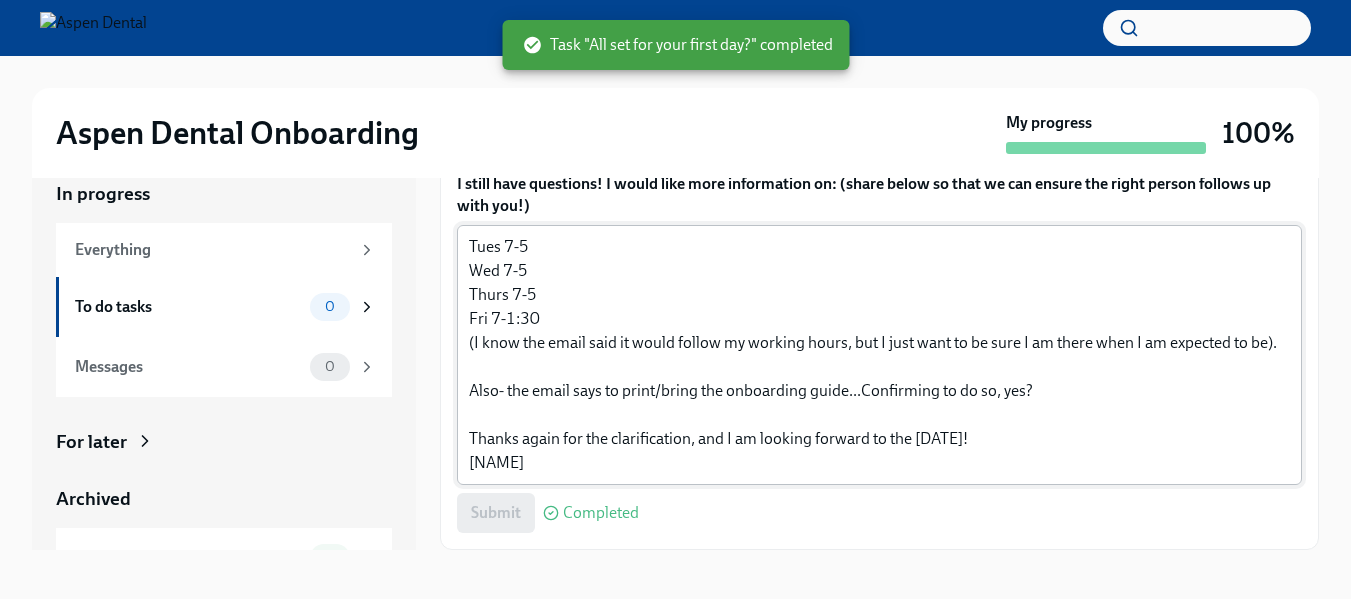 scroll, scrollTop: 36, scrollLeft: 0, axis: vertical 